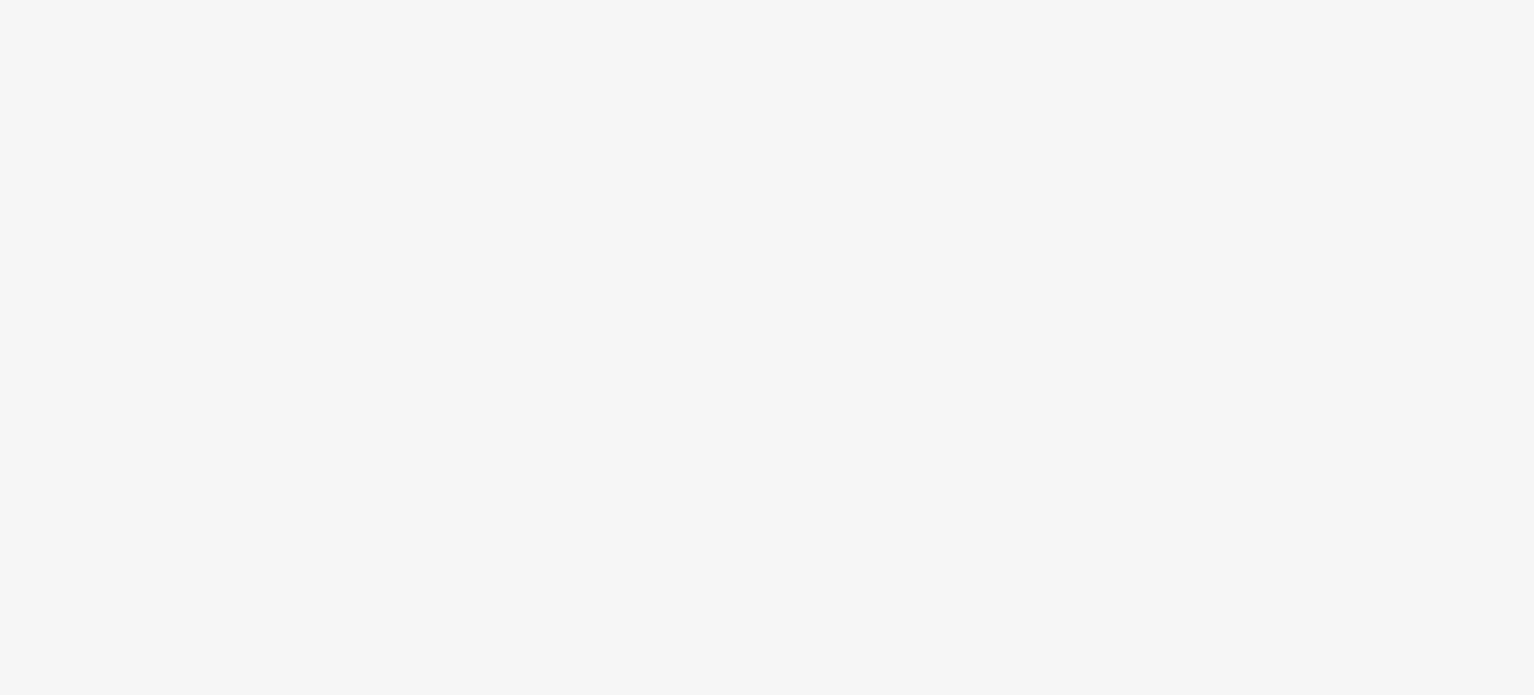 scroll, scrollTop: 0, scrollLeft: 0, axis: both 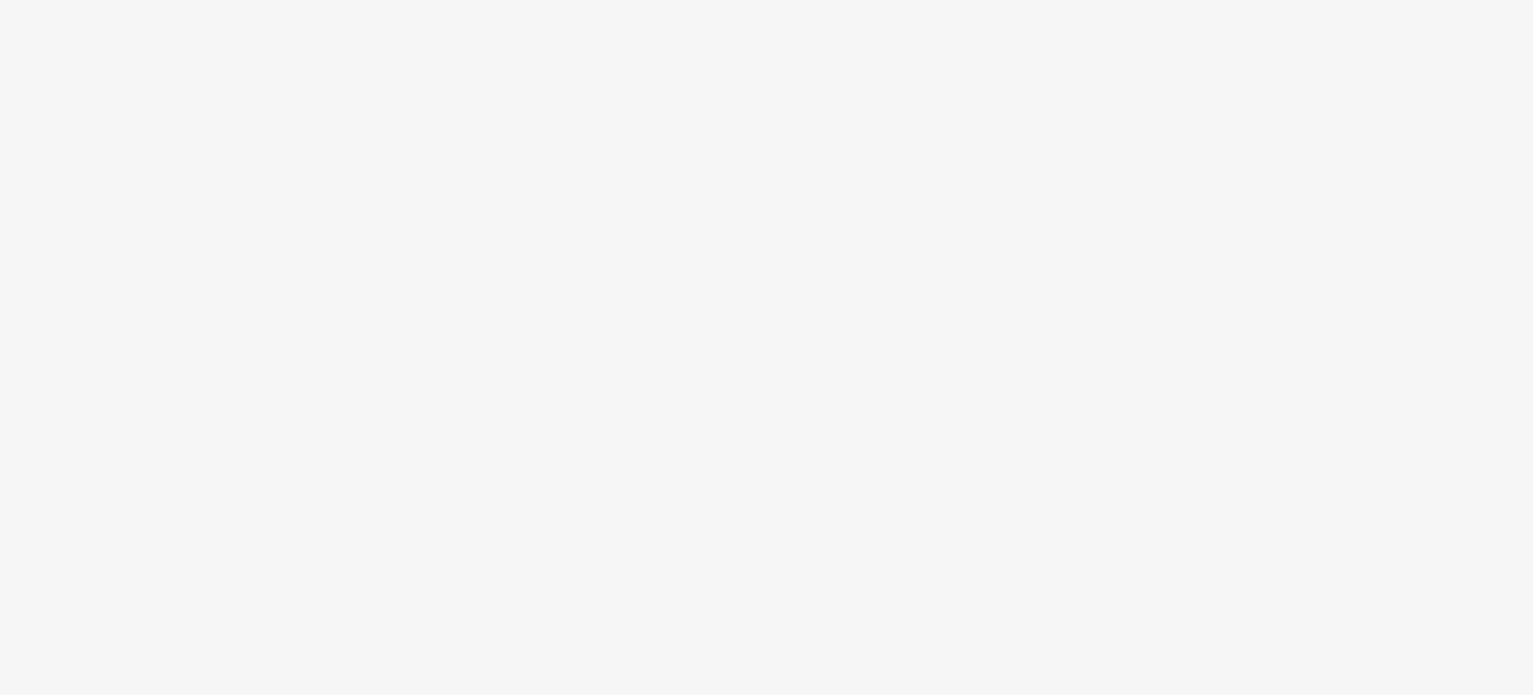 click at bounding box center [767, 347] 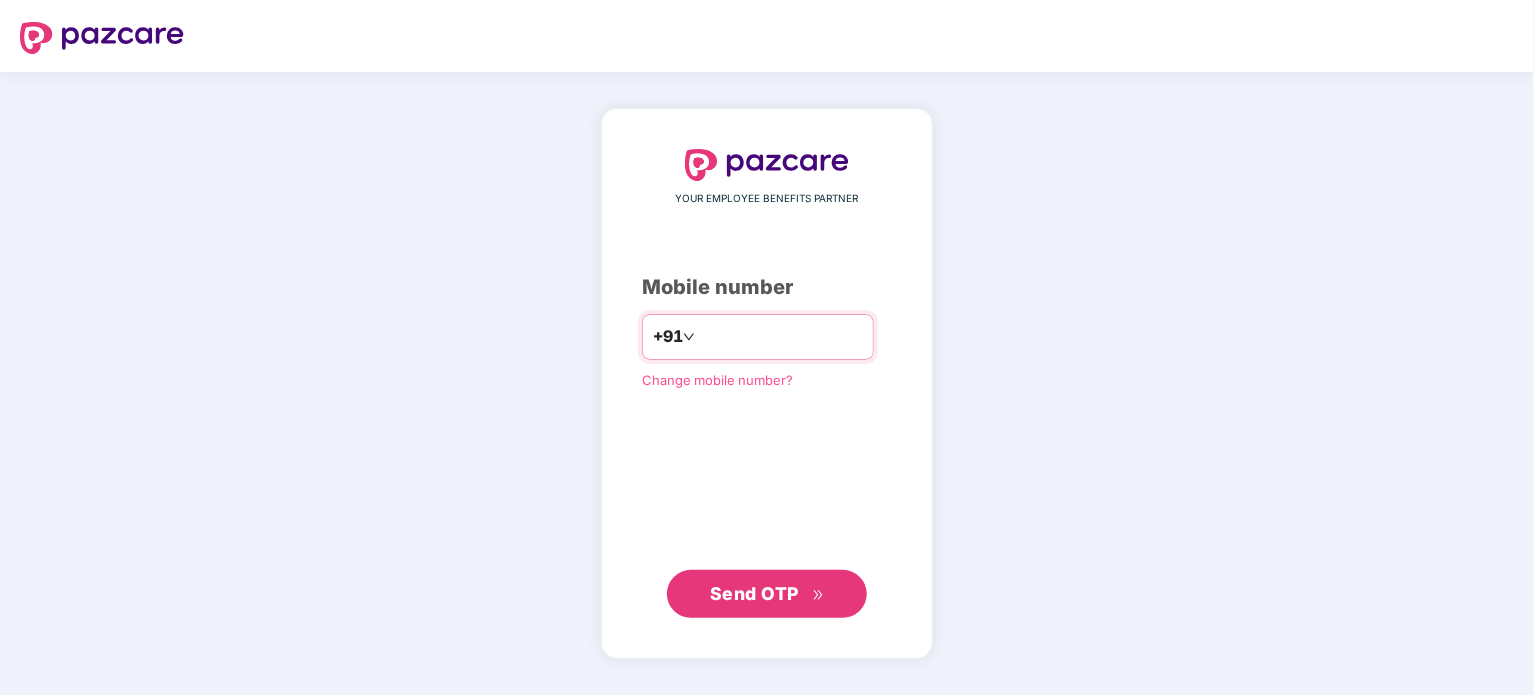 type on "**********" 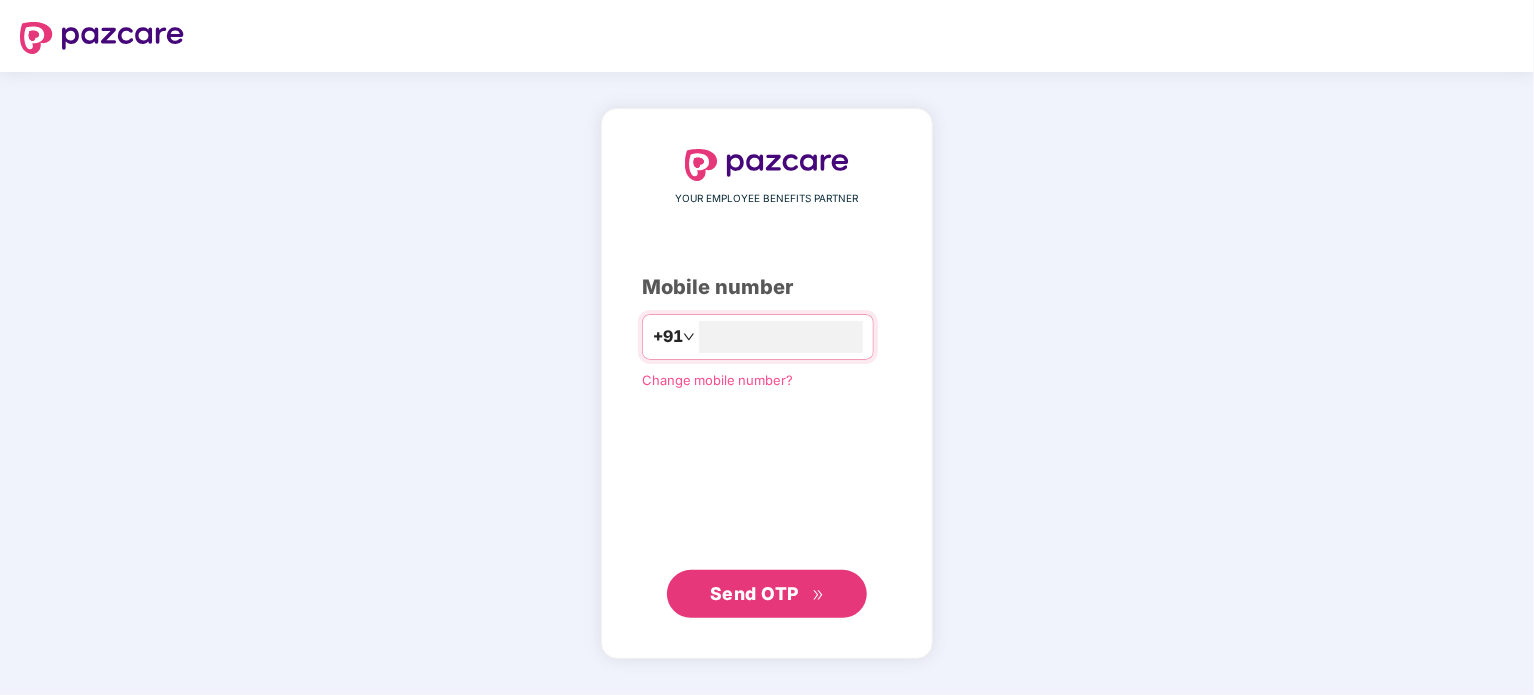 click on "Send OTP" at bounding box center (754, 593) 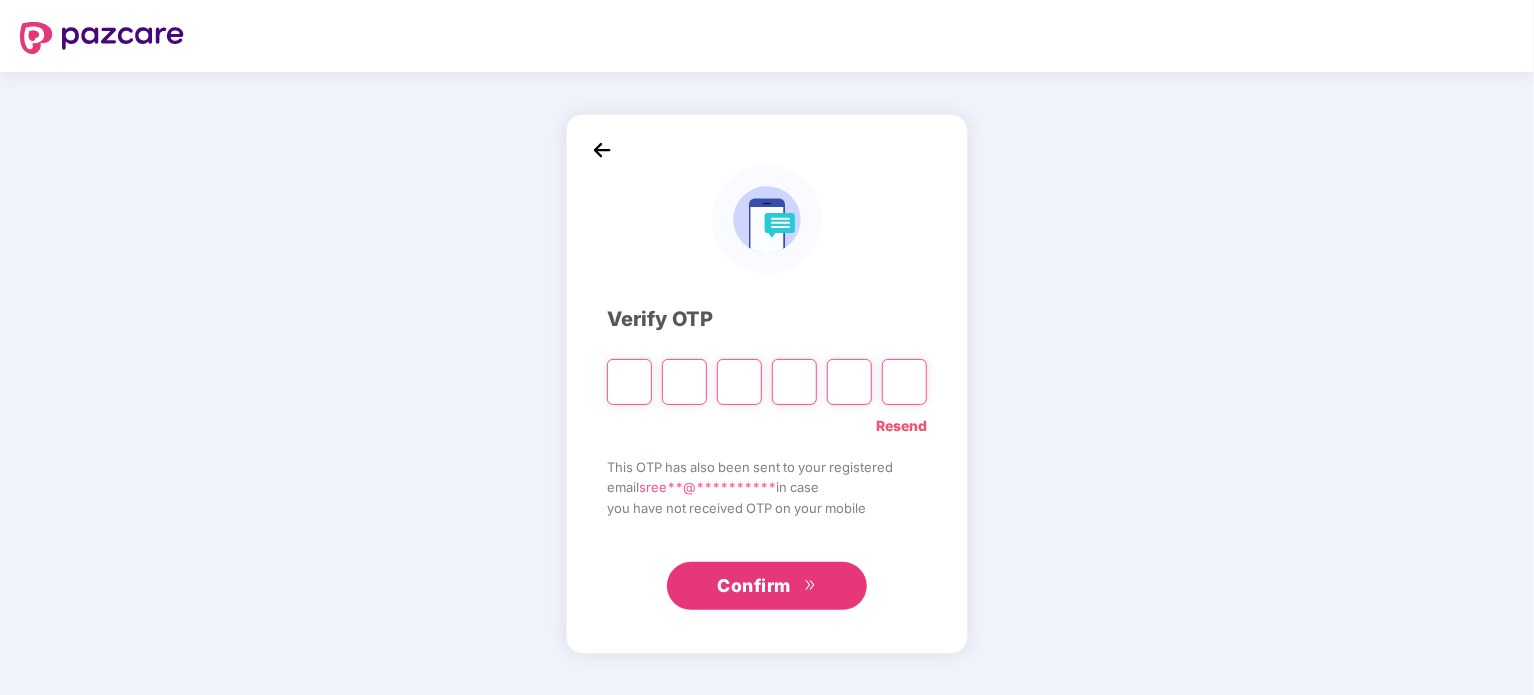 type on "*" 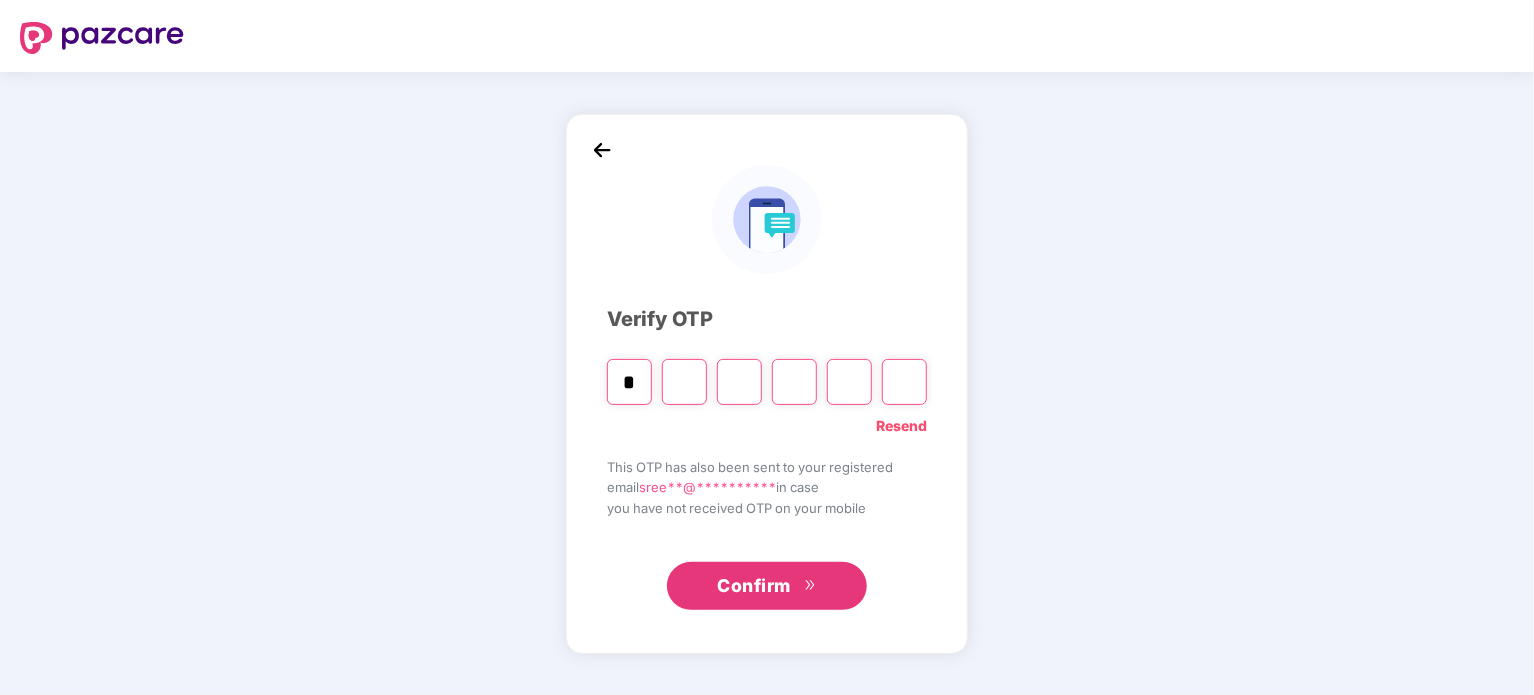 type on "*" 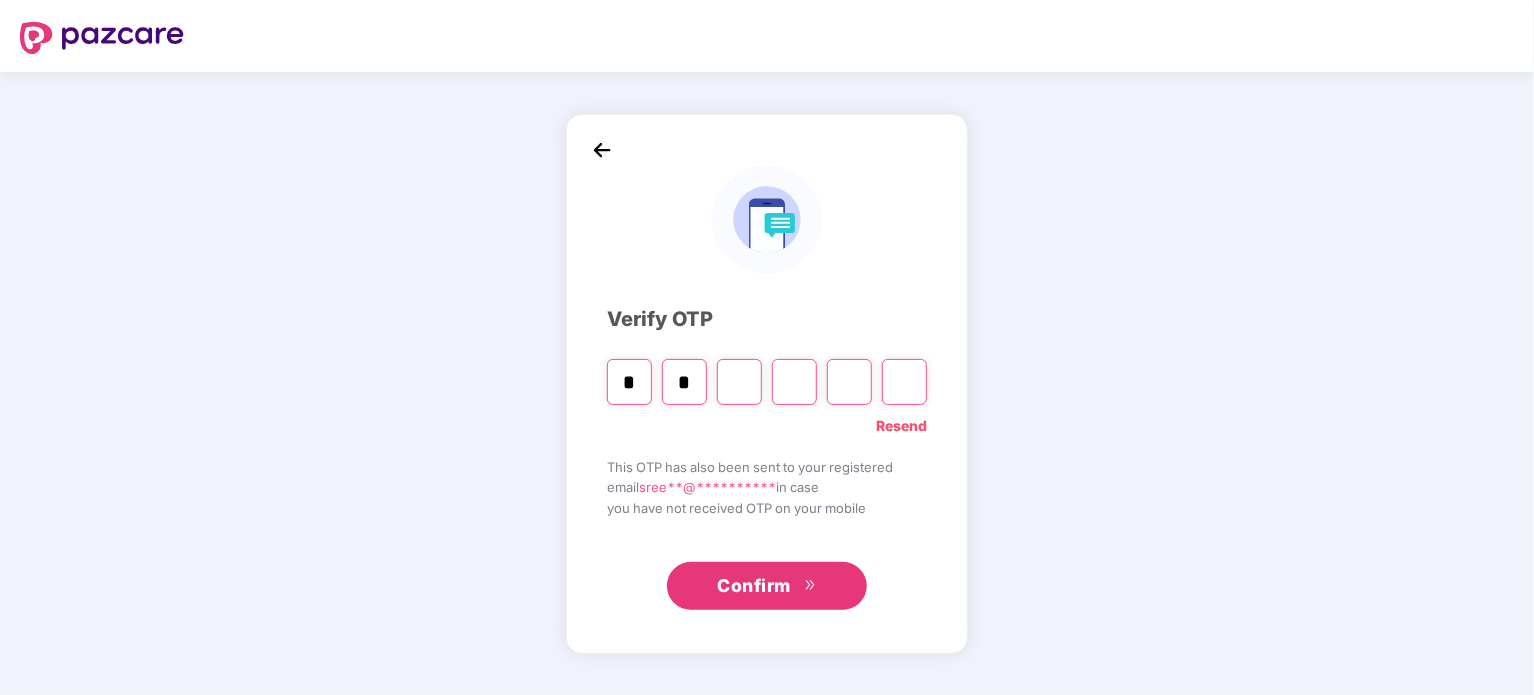 type on "*" 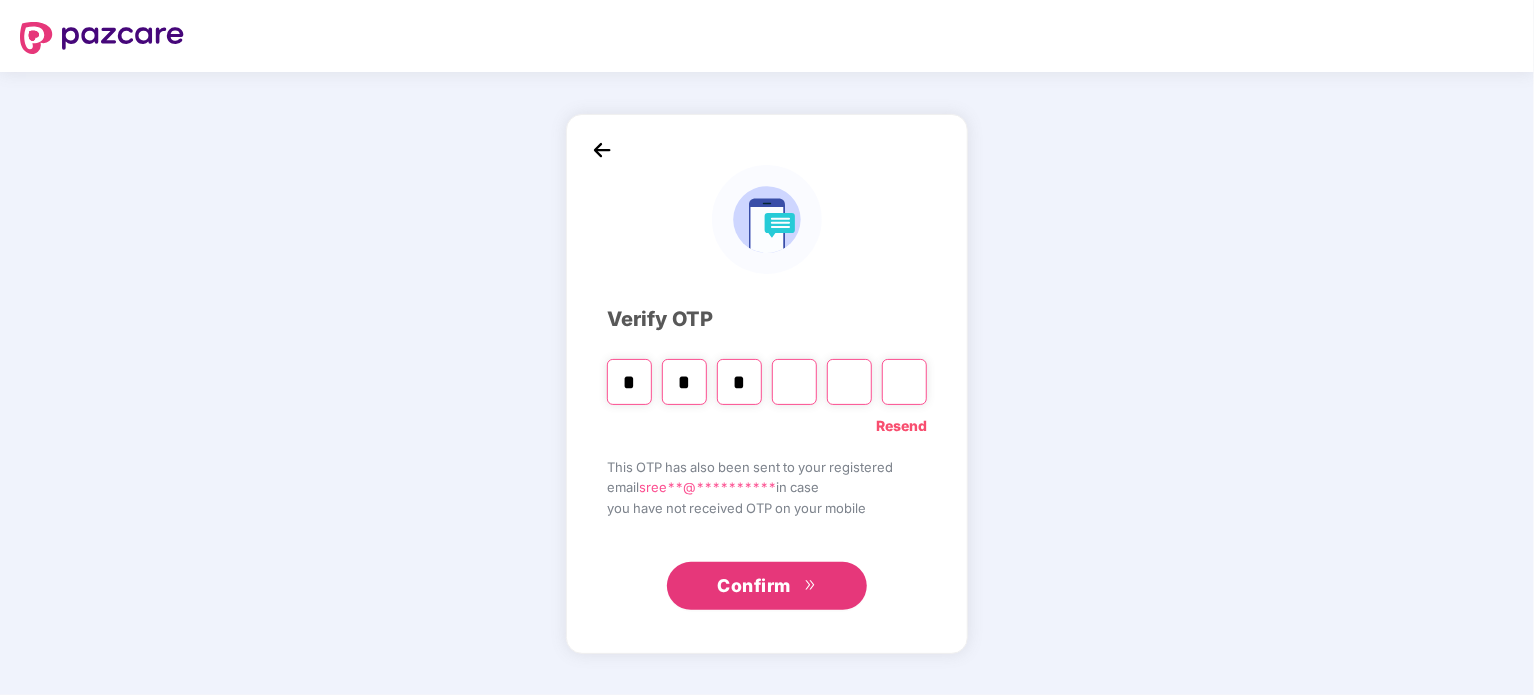 type on "*" 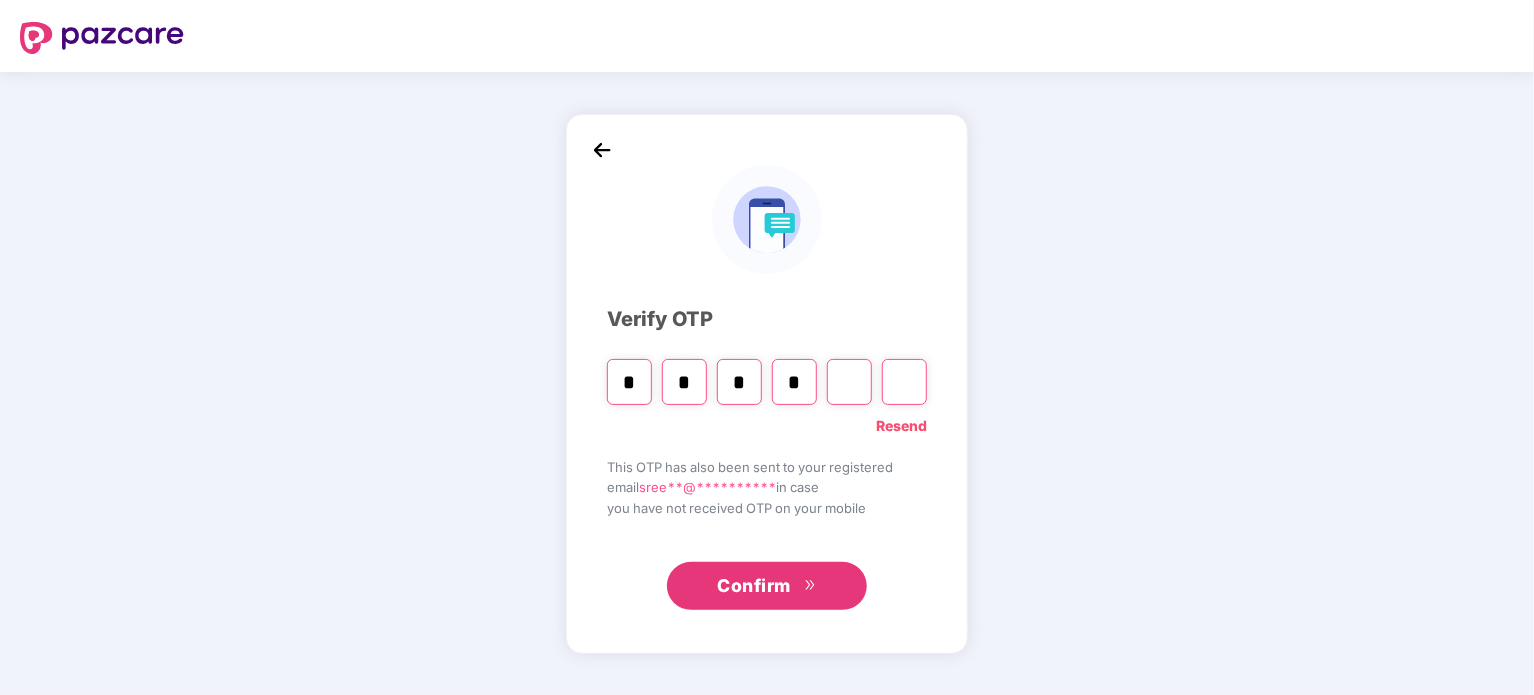 type on "*" 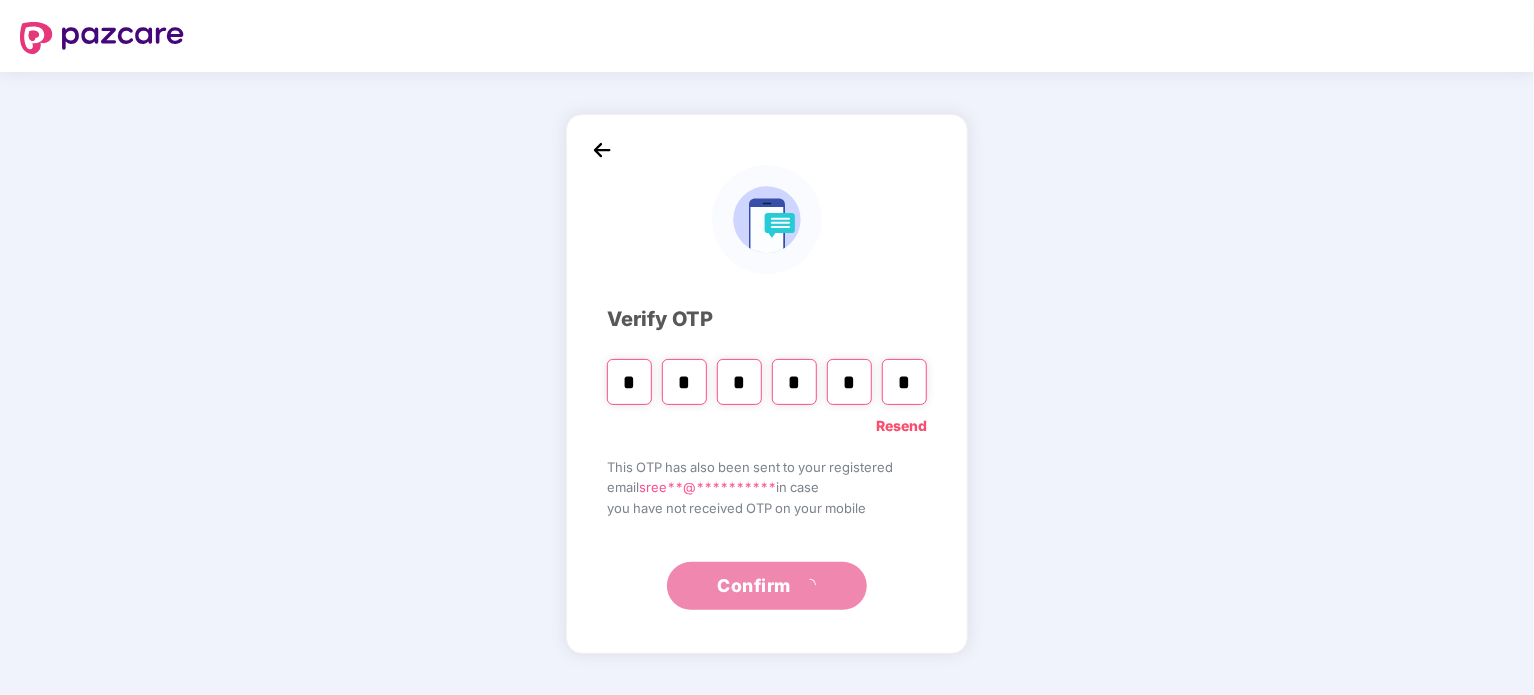 type on "*" 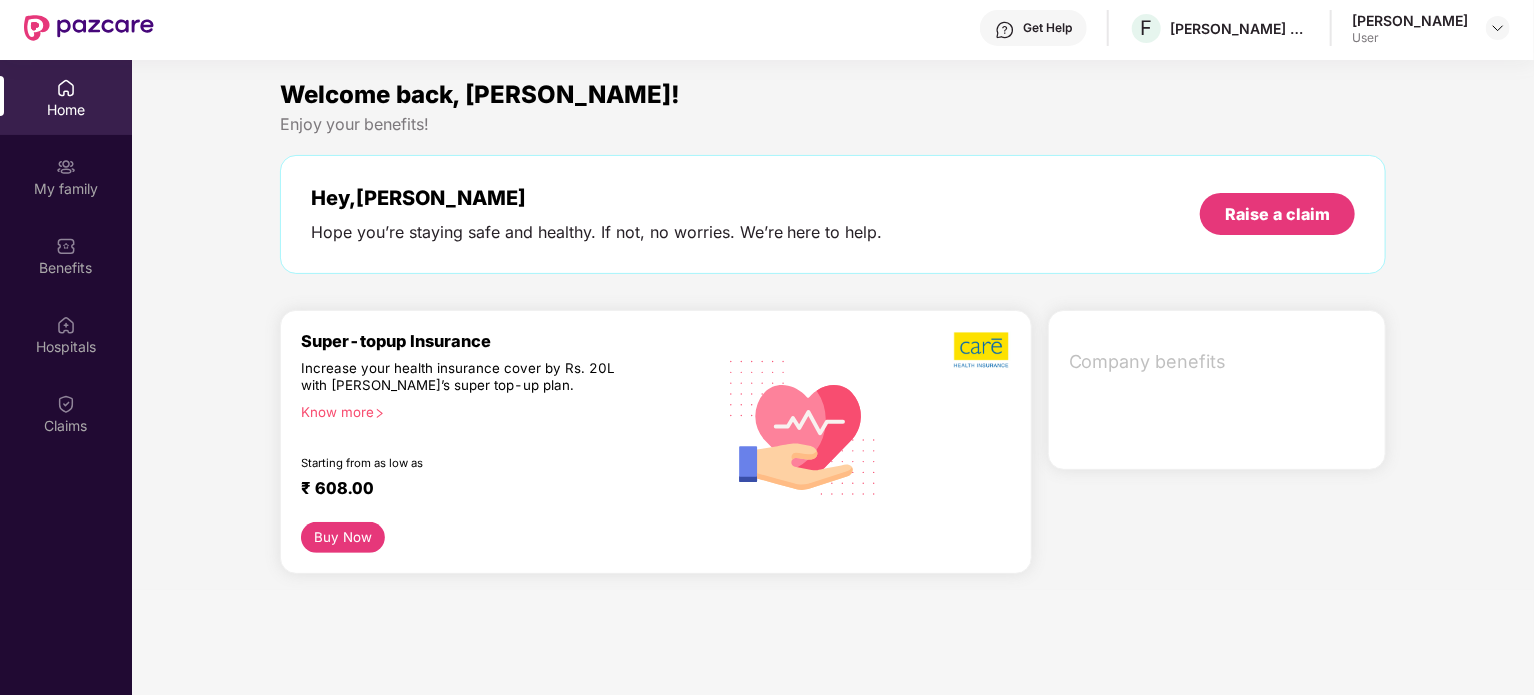 scroll, scrollTop: 0, scrollLeft: 0, axis: both 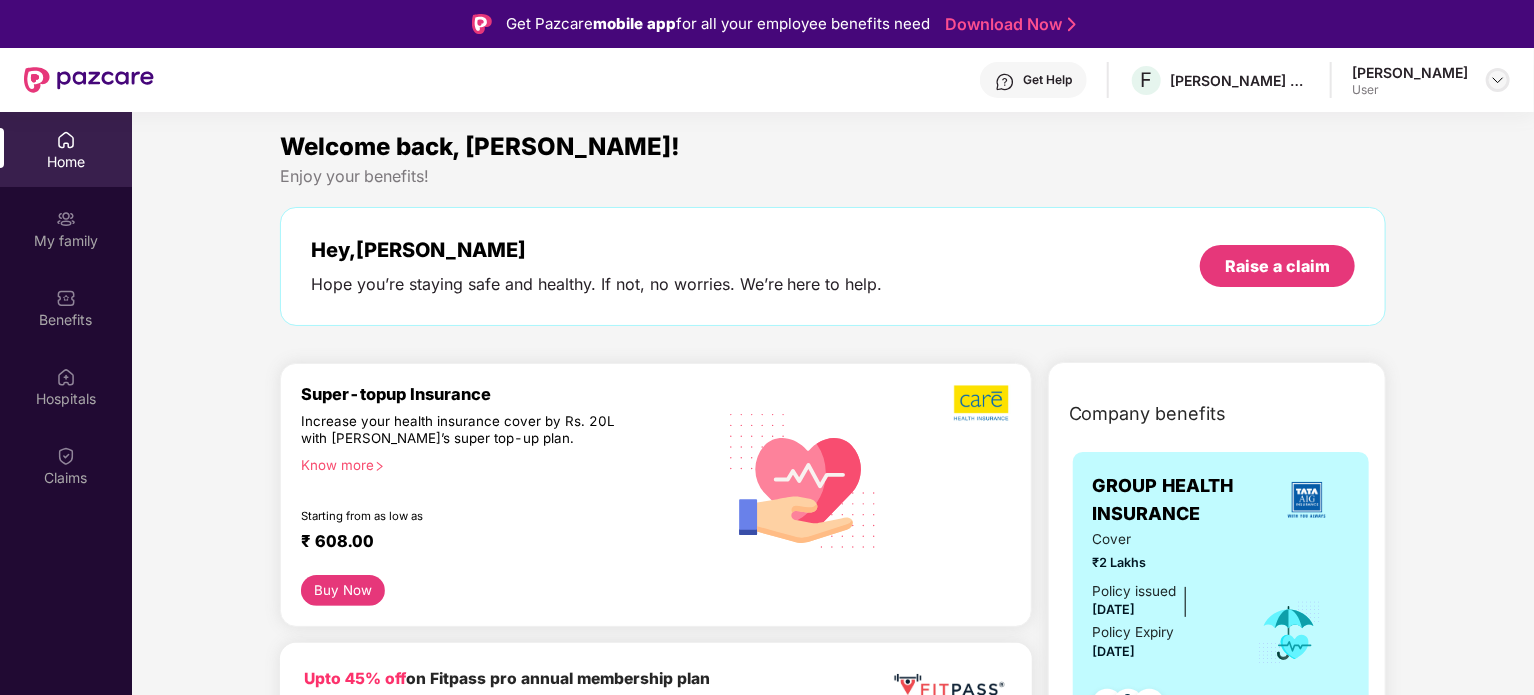 click at bounding box center (1498, 80) 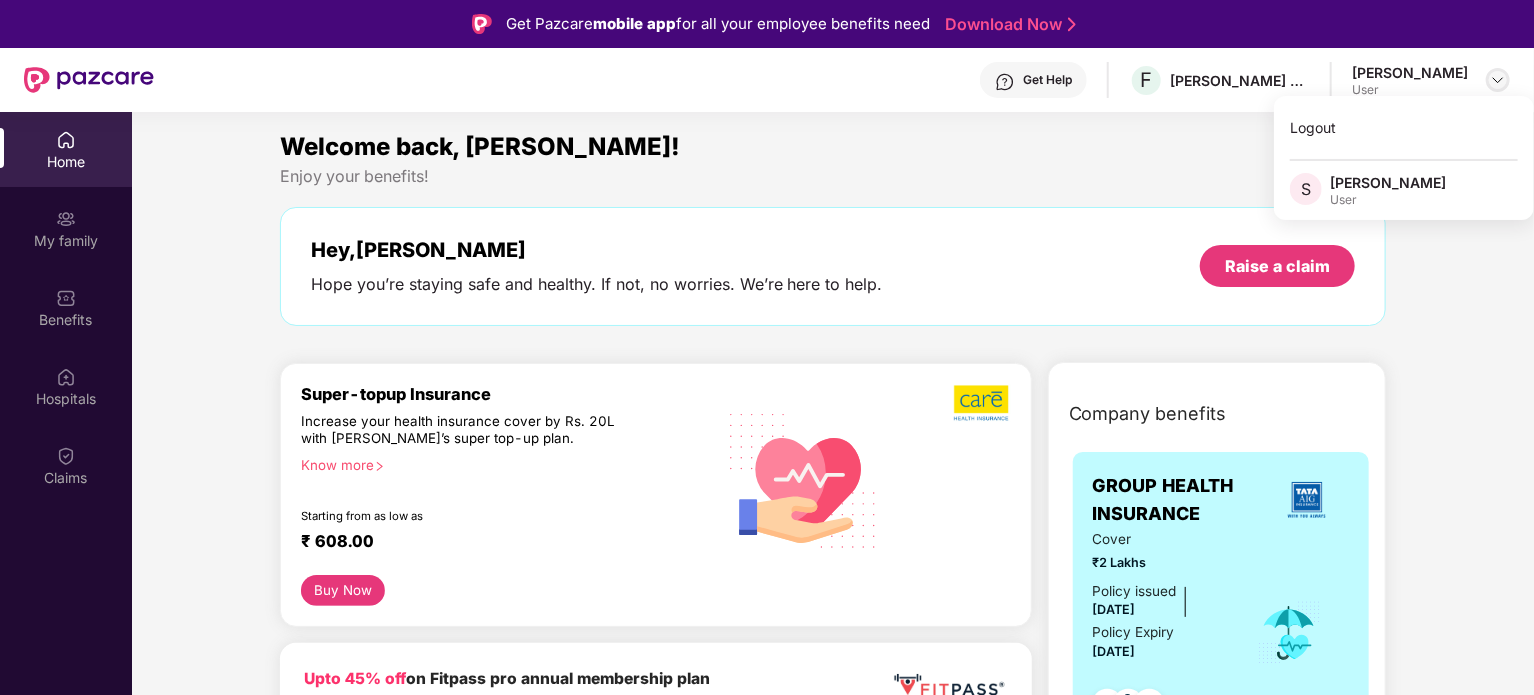 click at bounding box center (1498, 80) 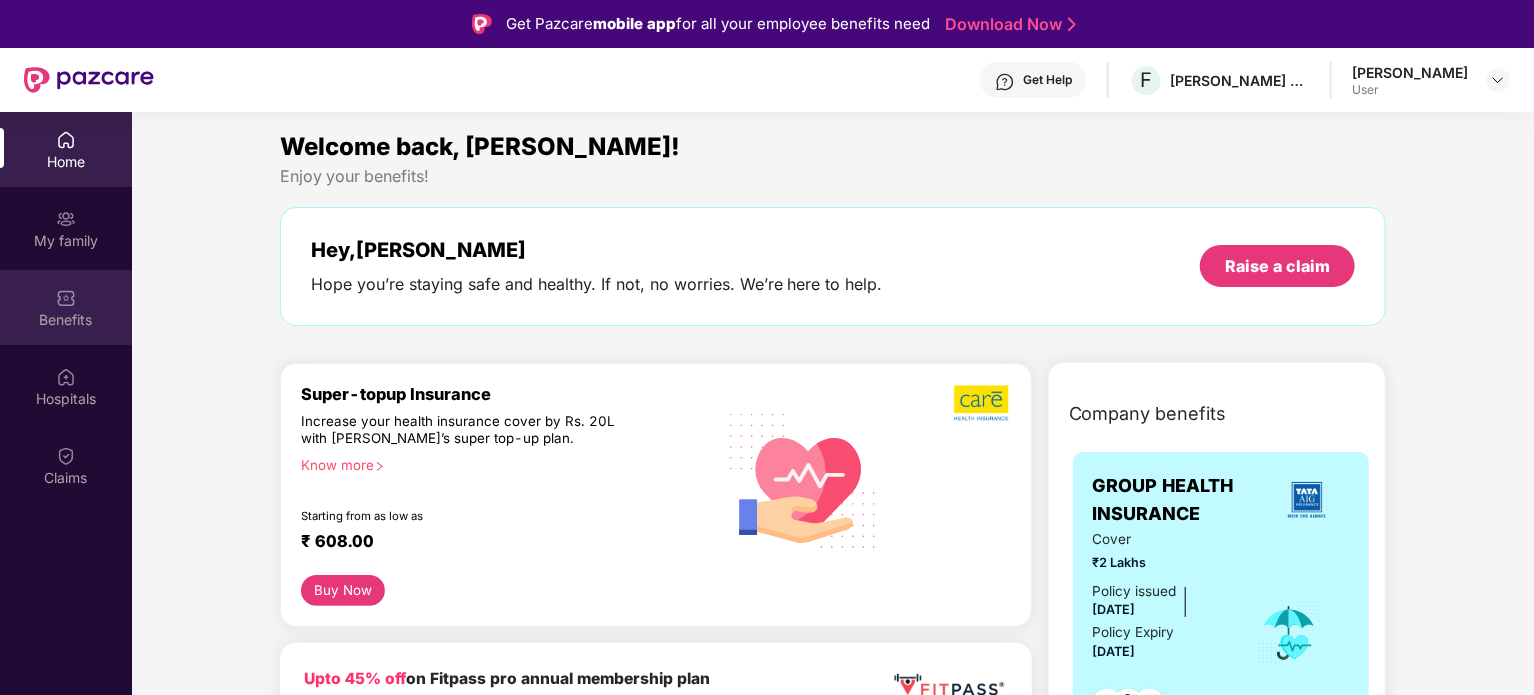click at bounding box center (66, 298) 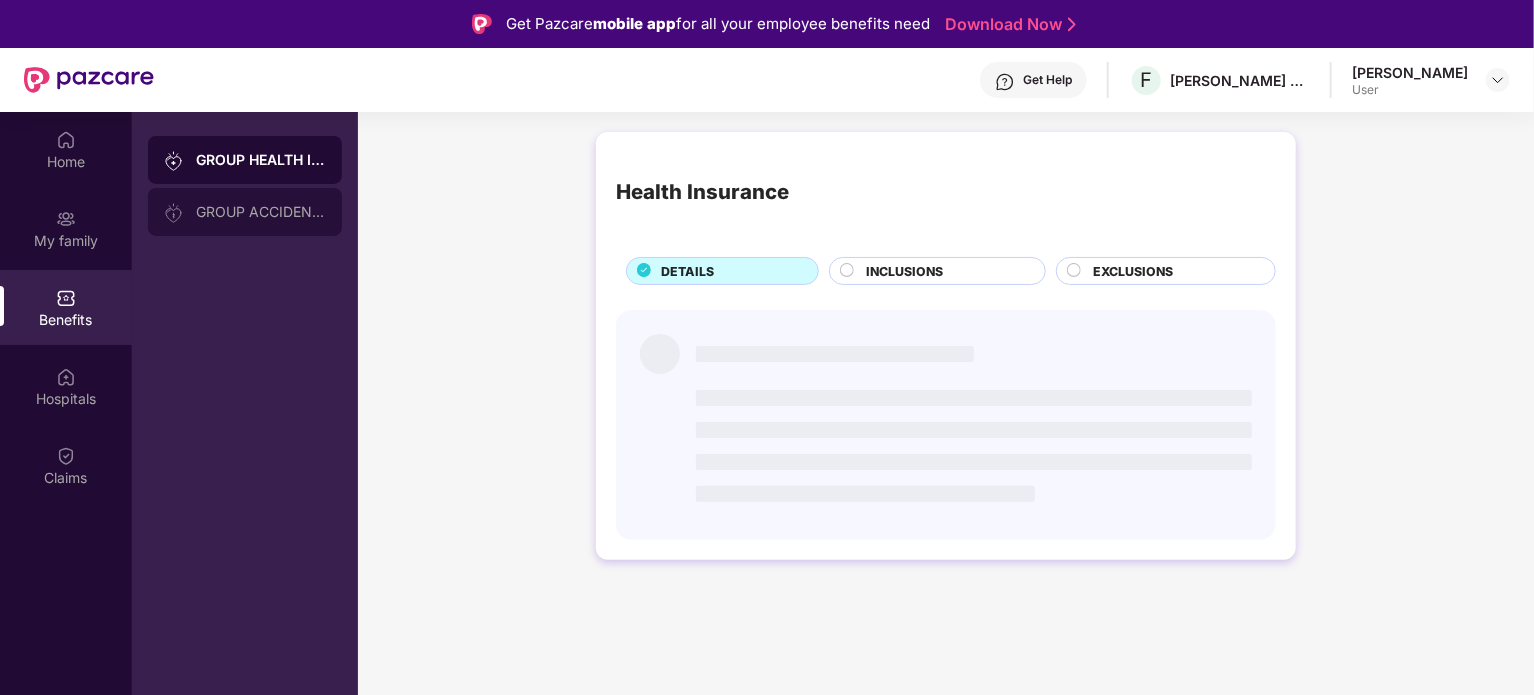 click on "GROUP ACCIDENTAL INSURANCE" at bounding box center [261, 212] 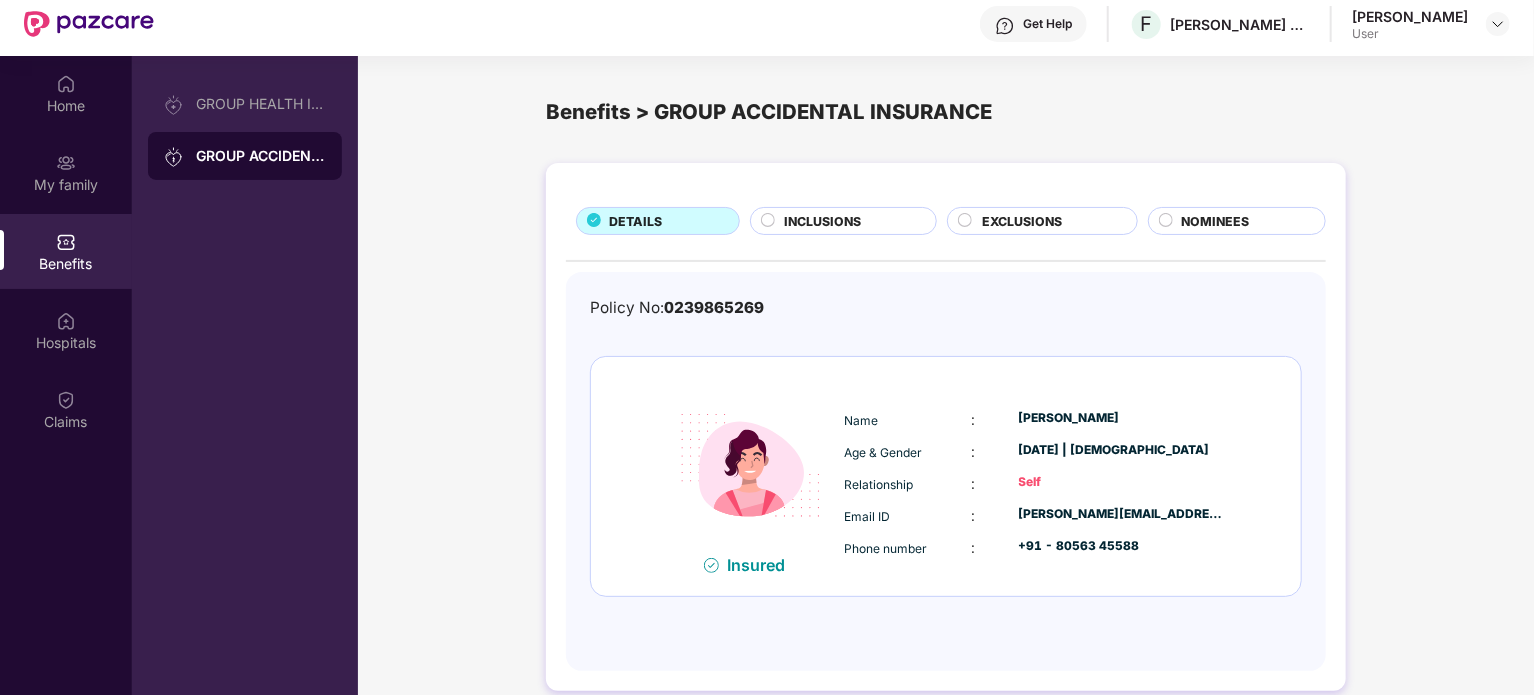 scroll, scrollTop: 112, scrollLeft: 0, axis: vertical 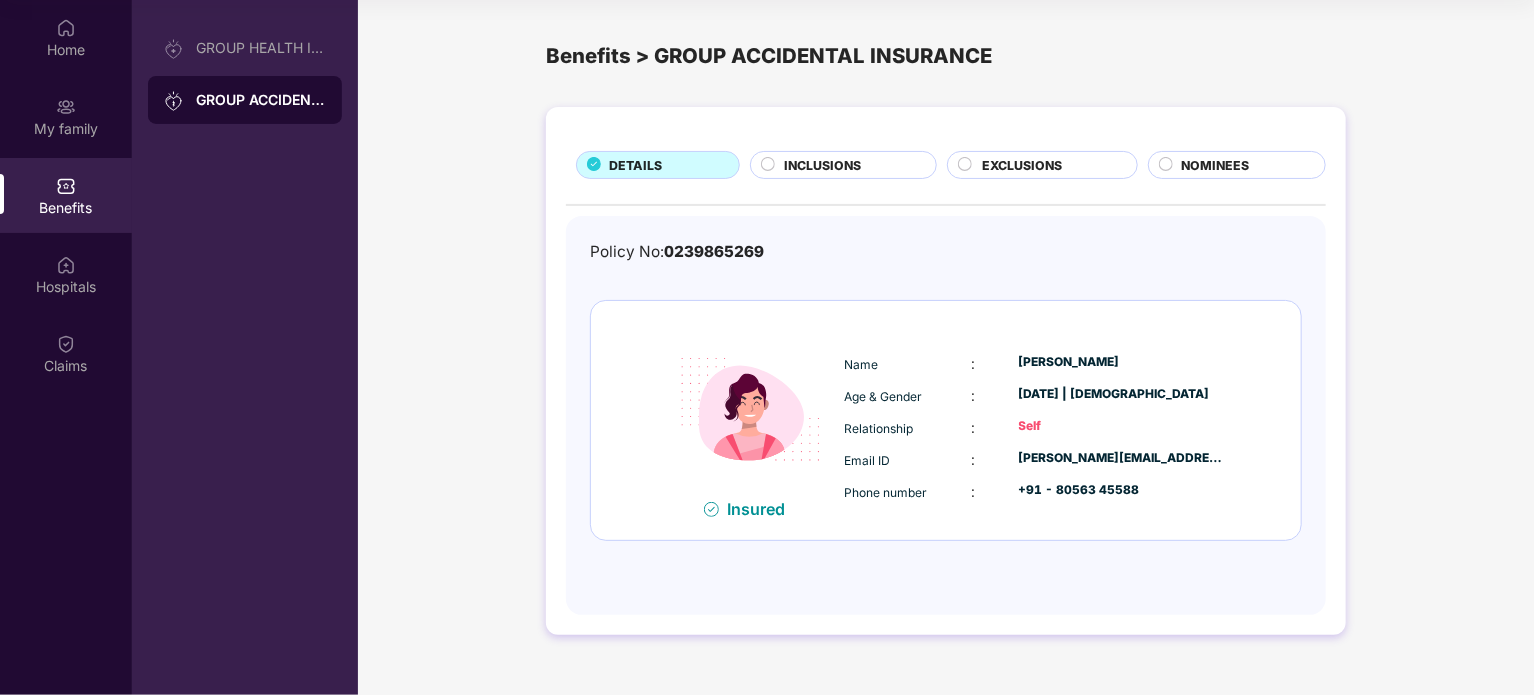 click on "NOMINEES" at bounding box center (1216, 165) 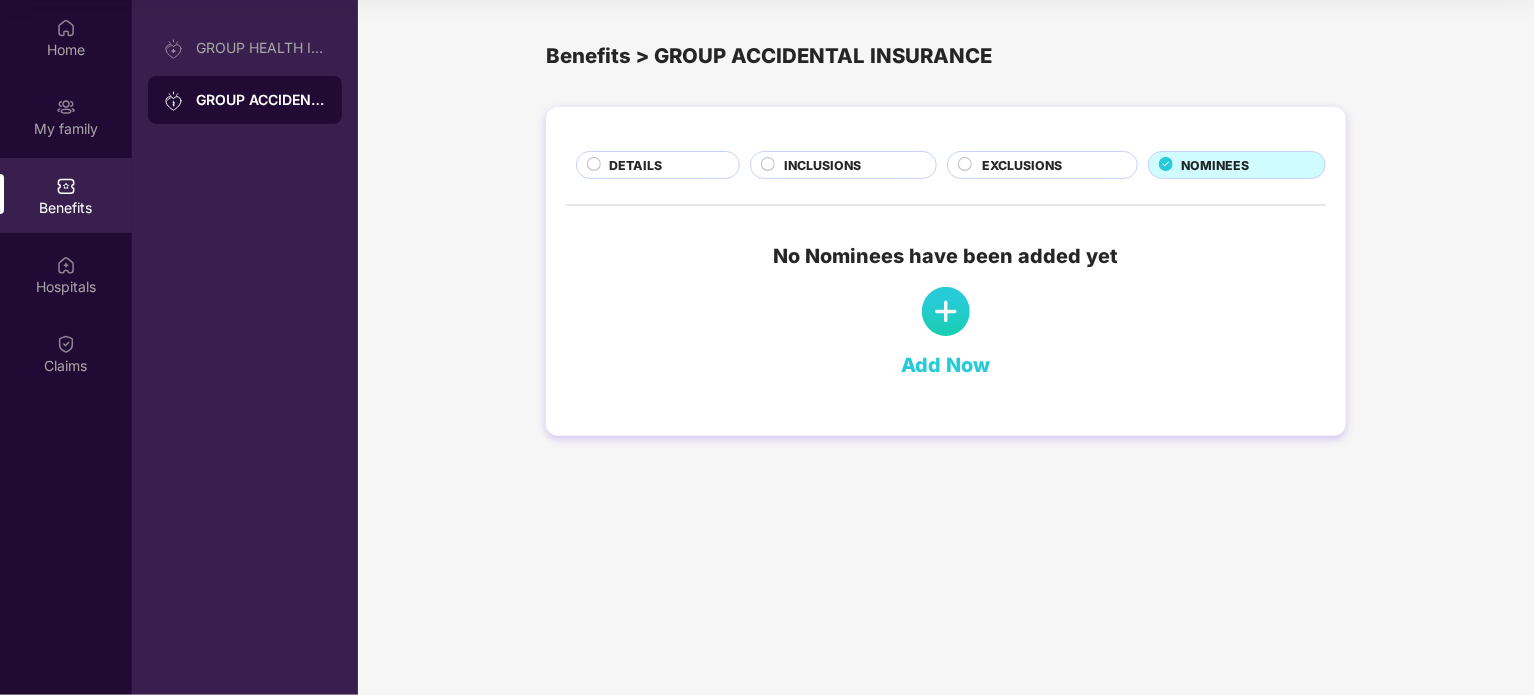 click at bounding box center [946, 311] 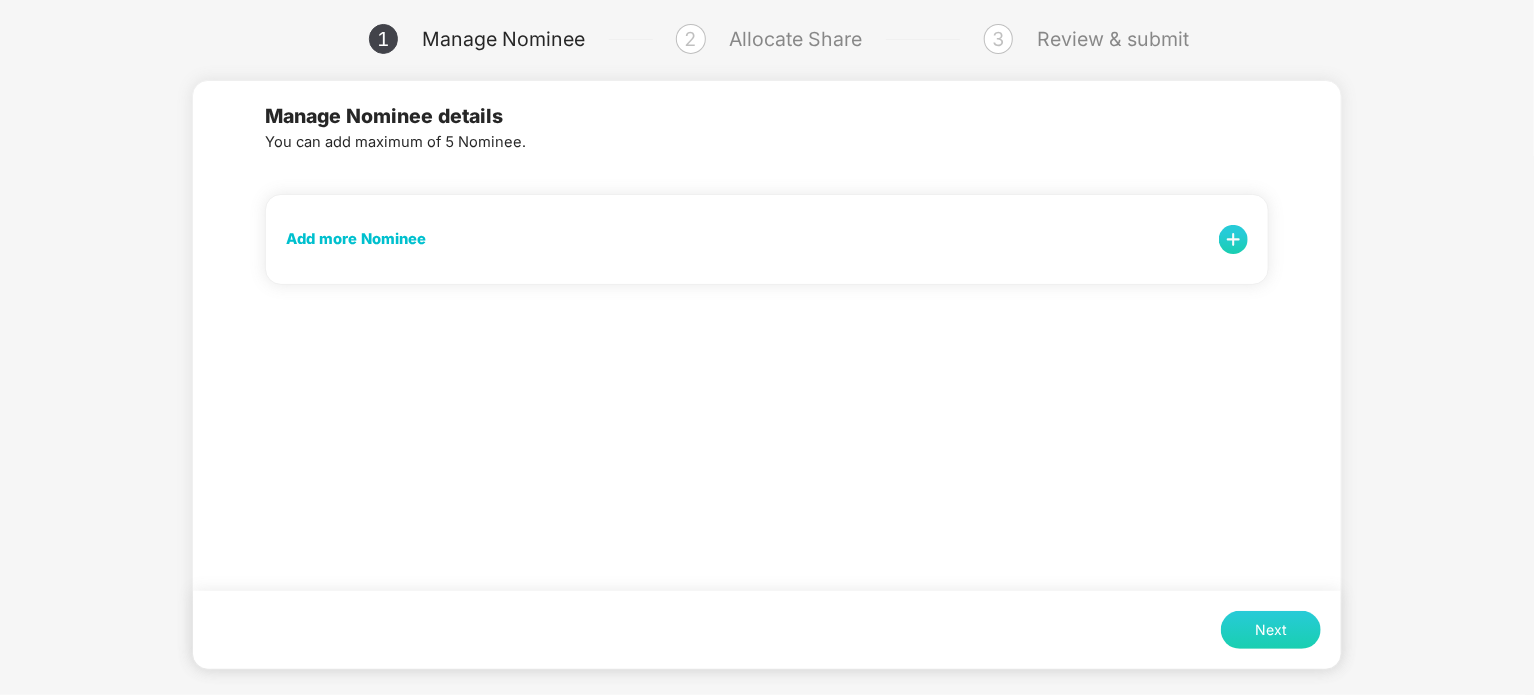 scroll, scrollTop: 98, scrollLeft: 0, axis: vertical 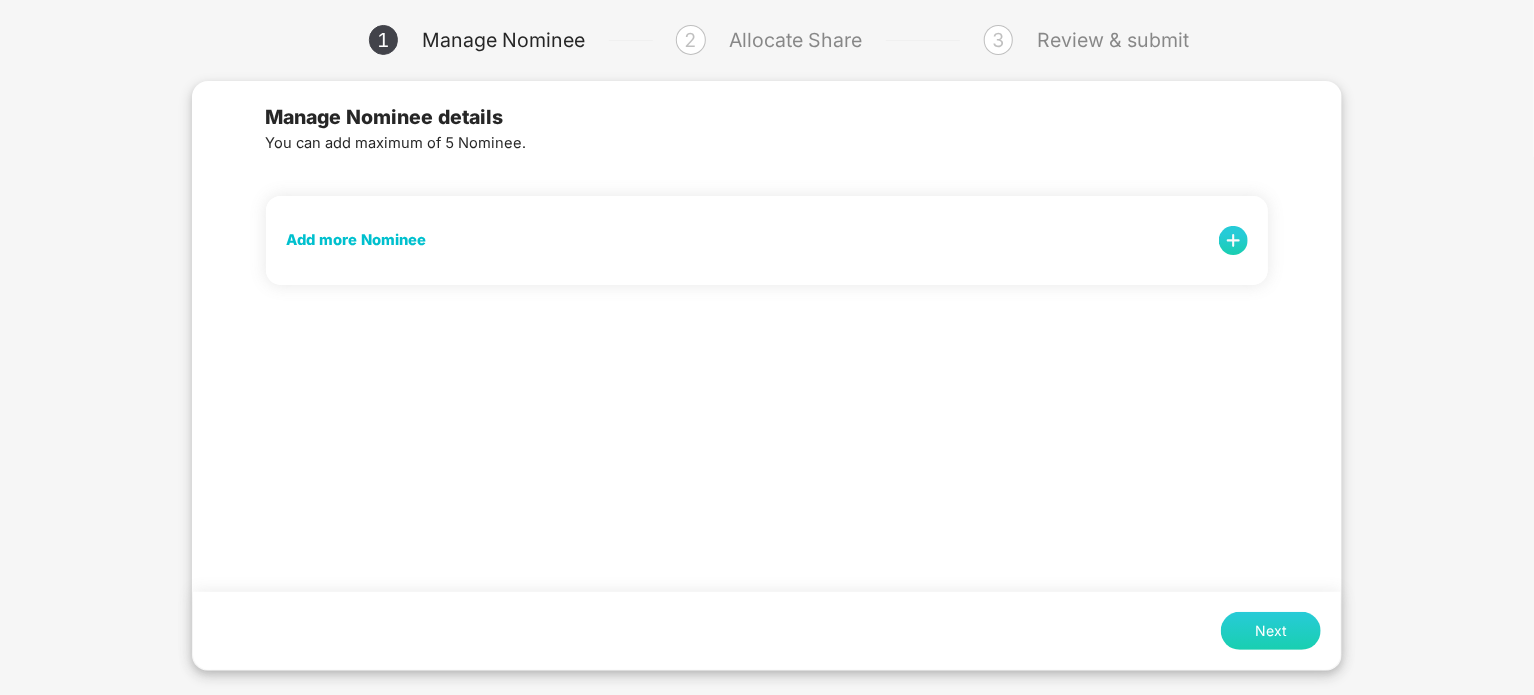 click on "Add more Nominee" at bounding box center (356, 240) 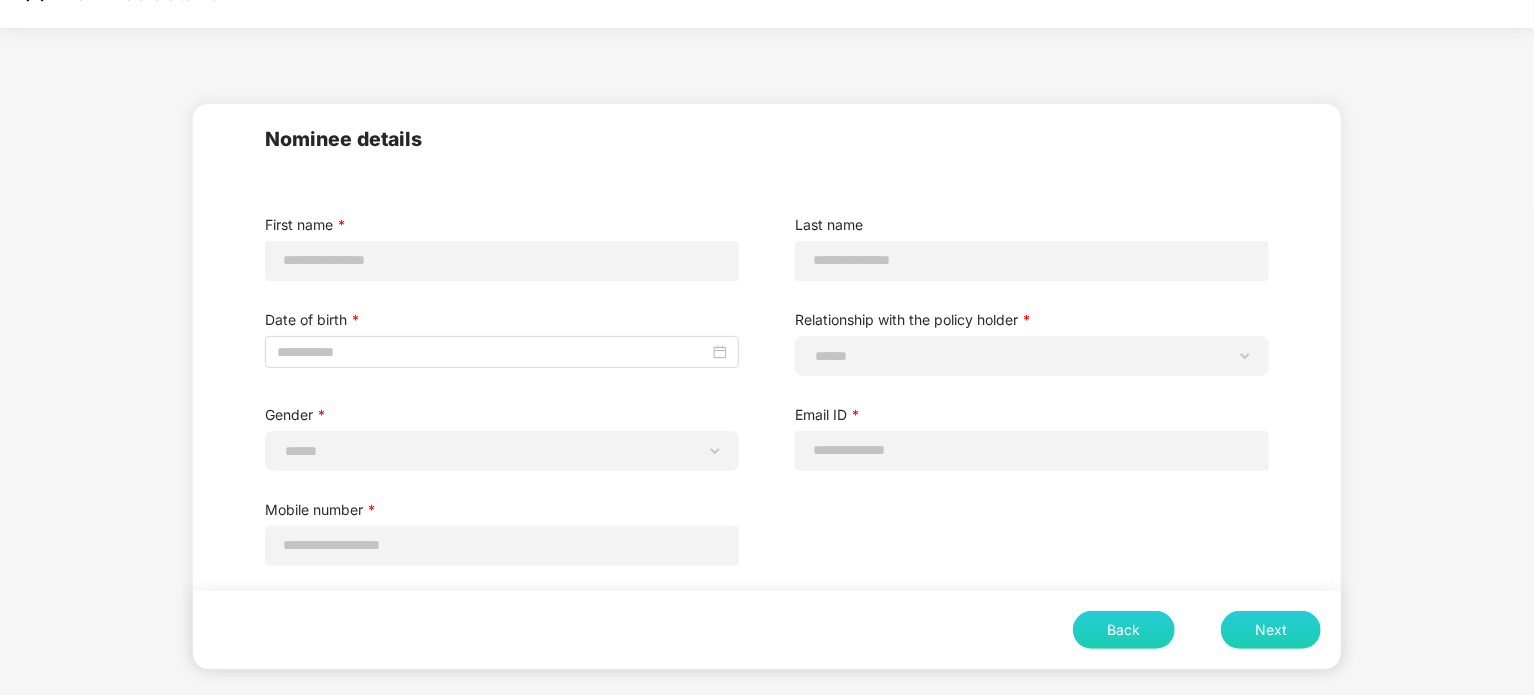 scroll, scrollTop: 43, scrollLeft: 0, axis: vertical 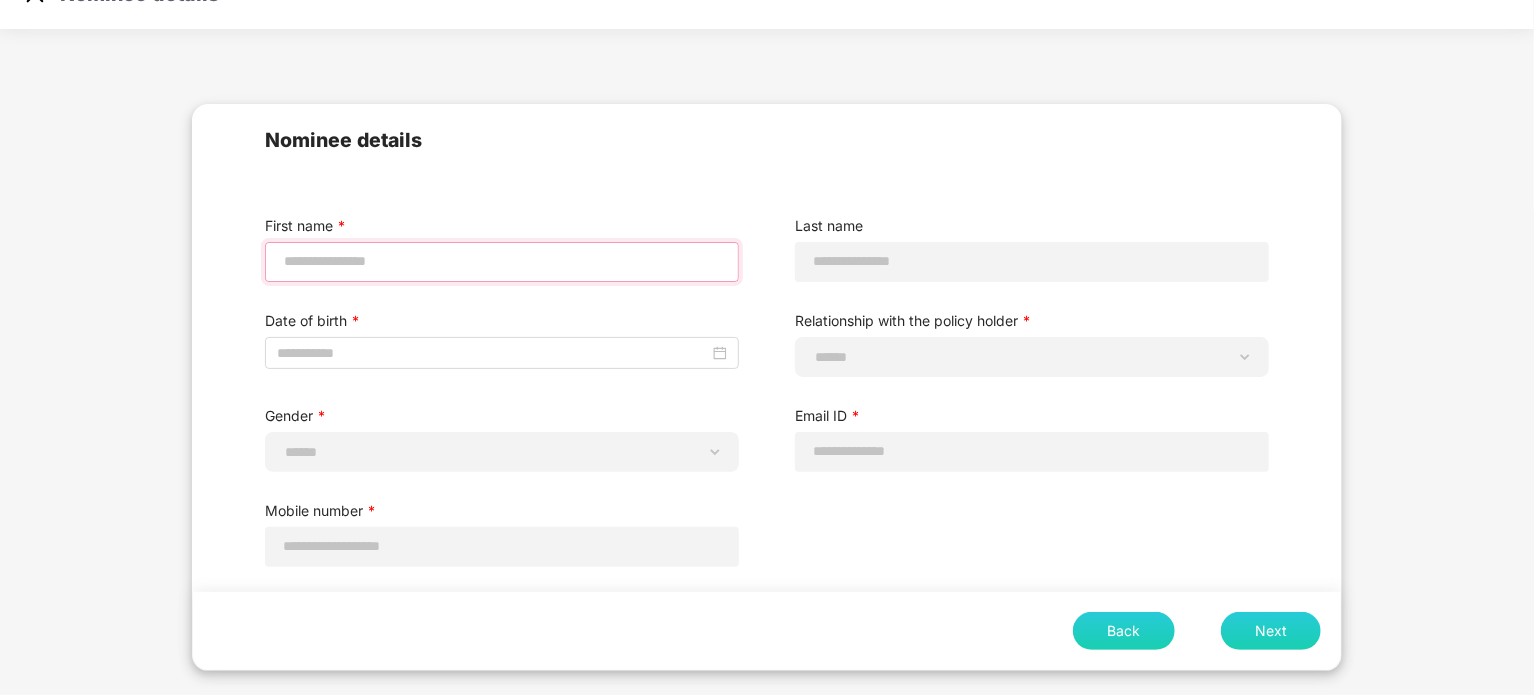 click at bounding box center (502, 261) 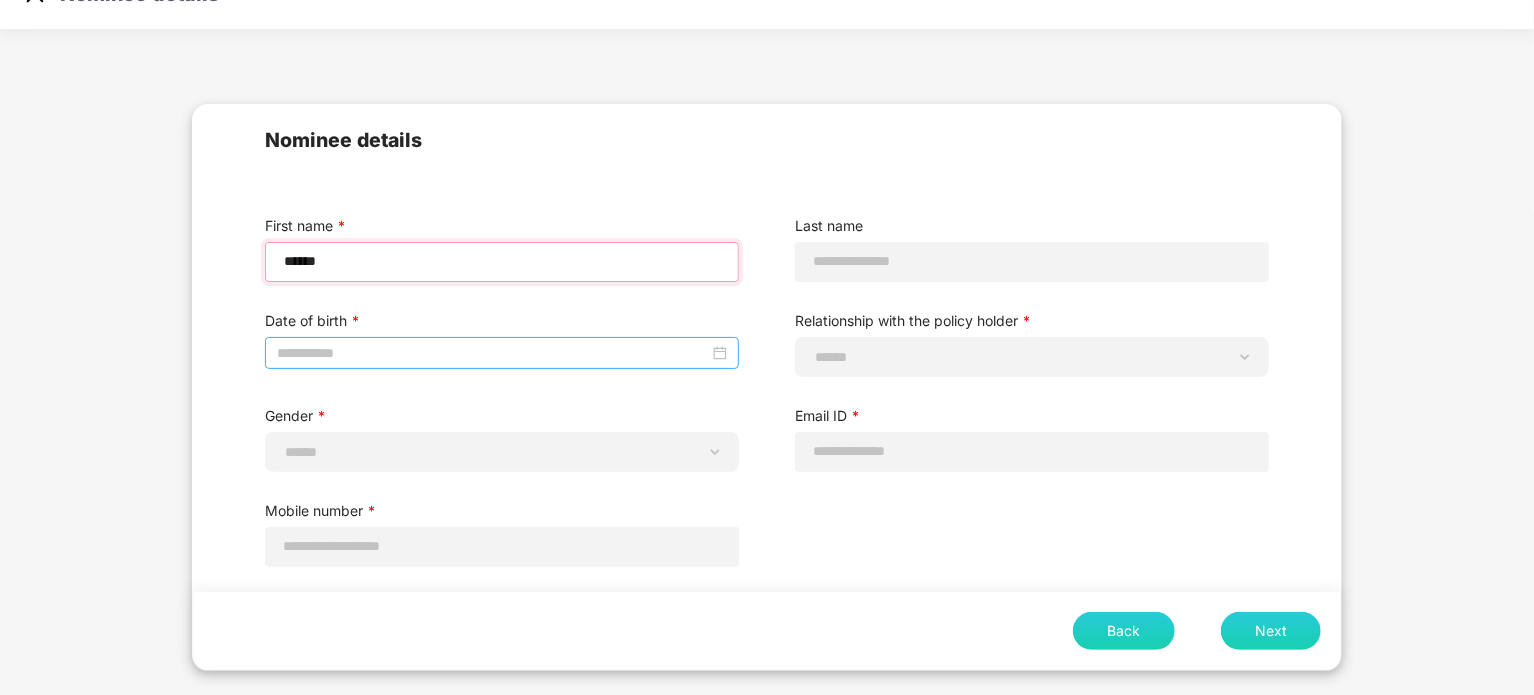 type on "******" 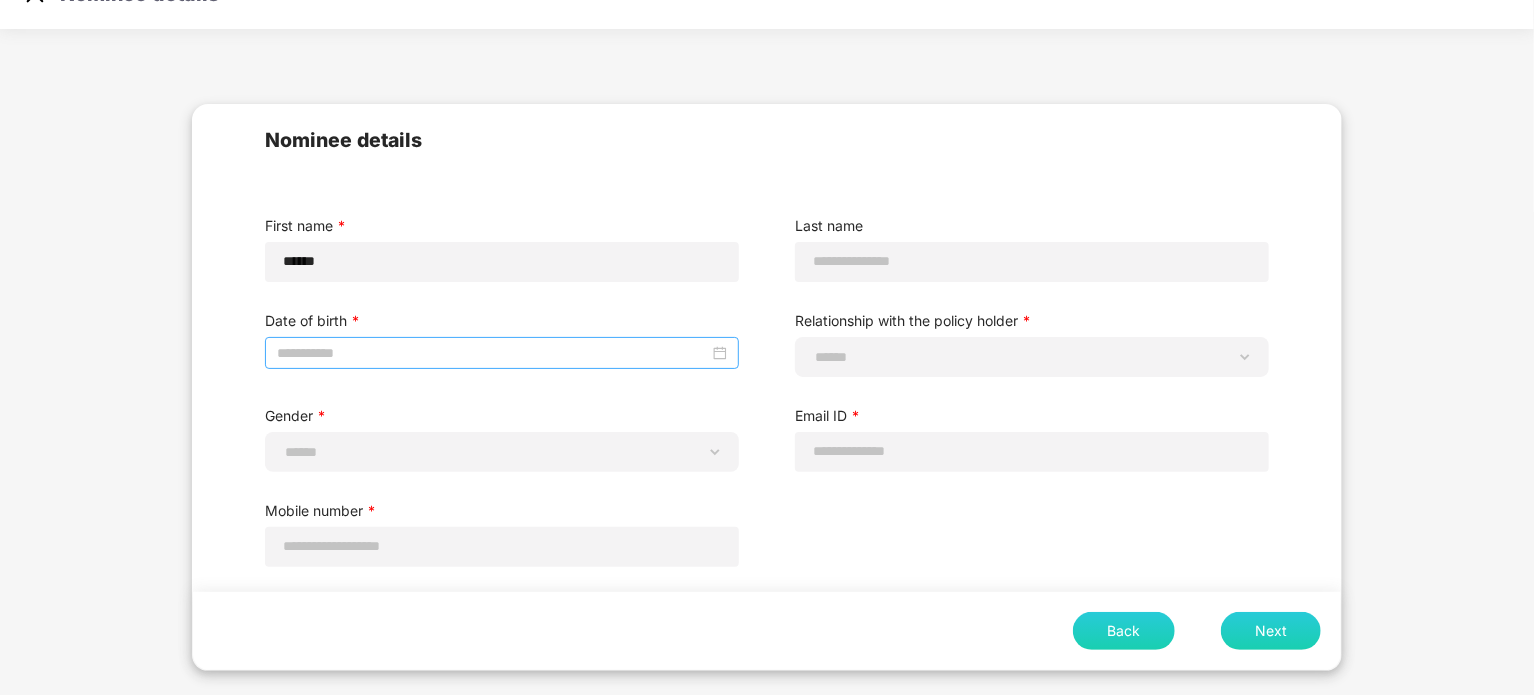 click at bounding box center [493, 353] 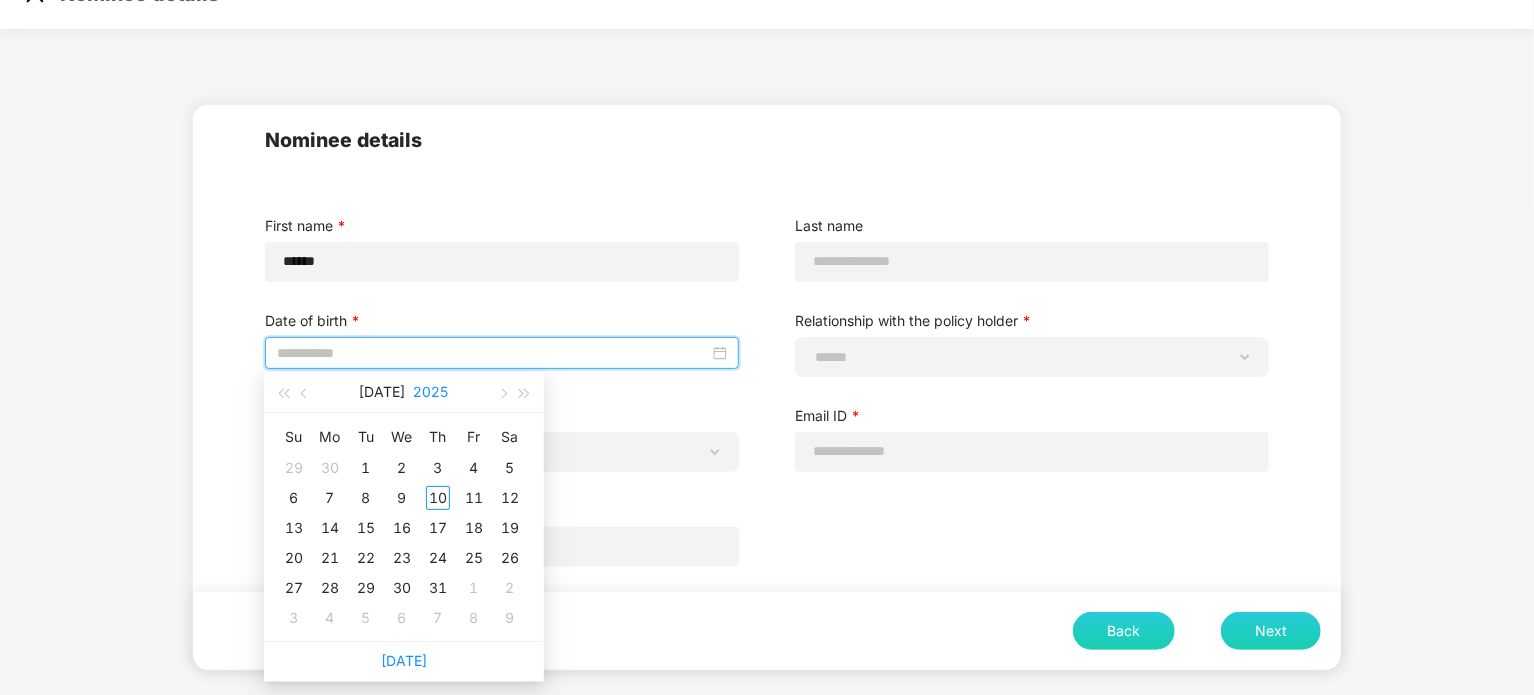 click on "2025" at bounding box center [431, 392] 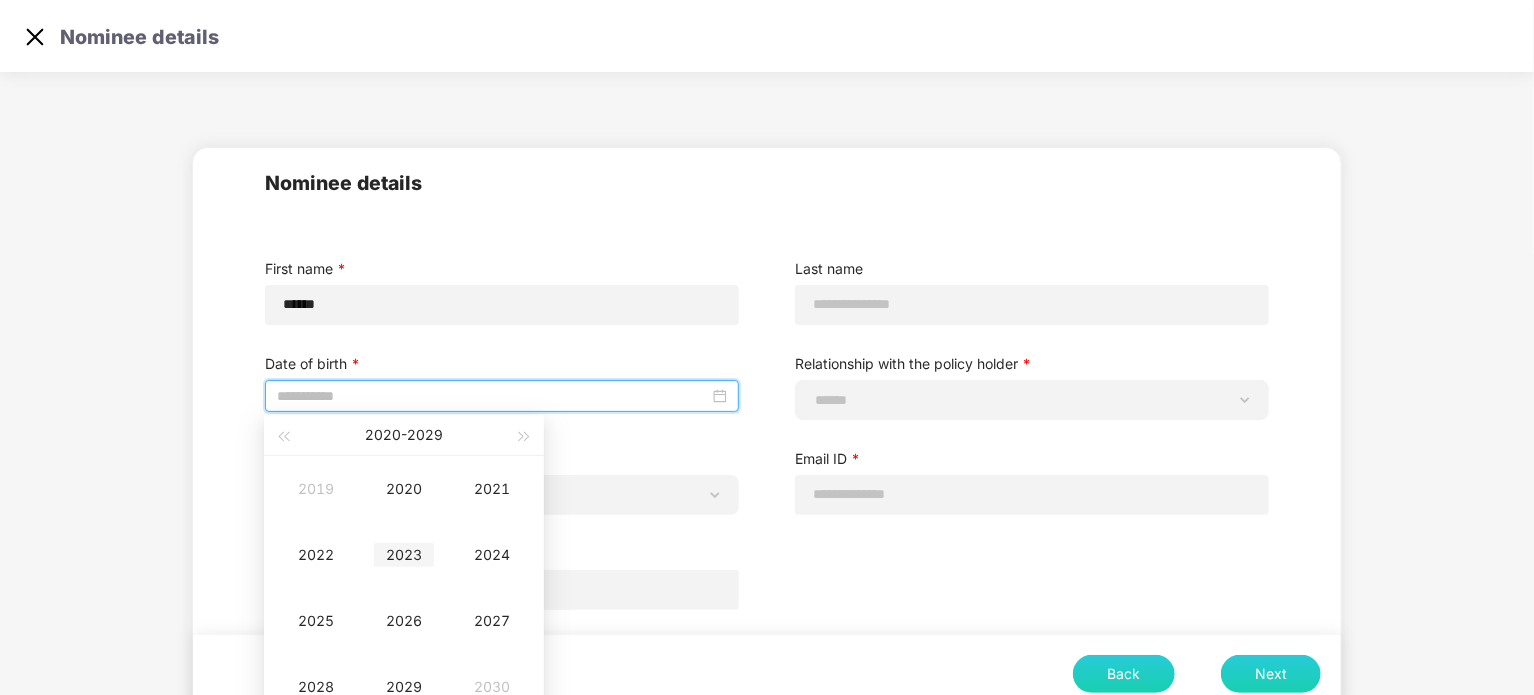 scroll, scrollTop: 43, scrollLeft: 0, axis: vertical 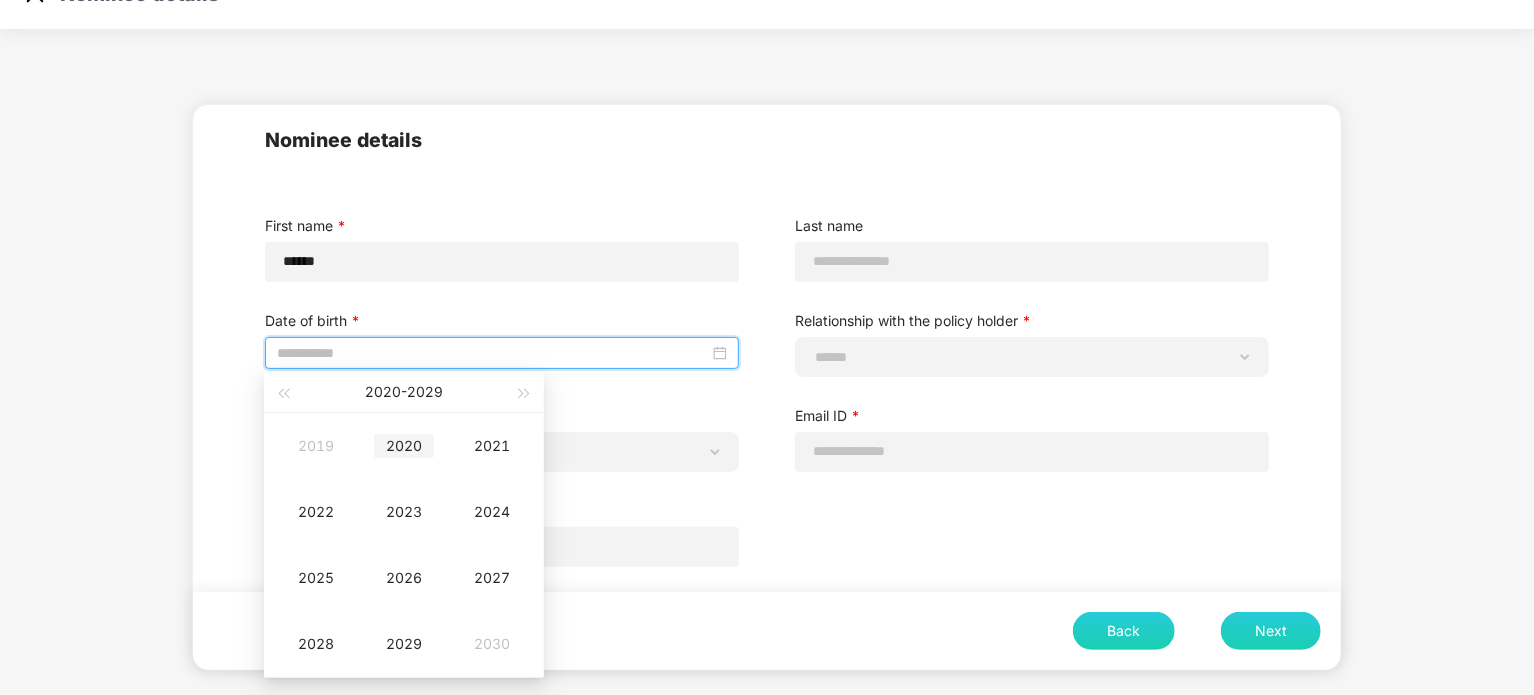 type on "**********" 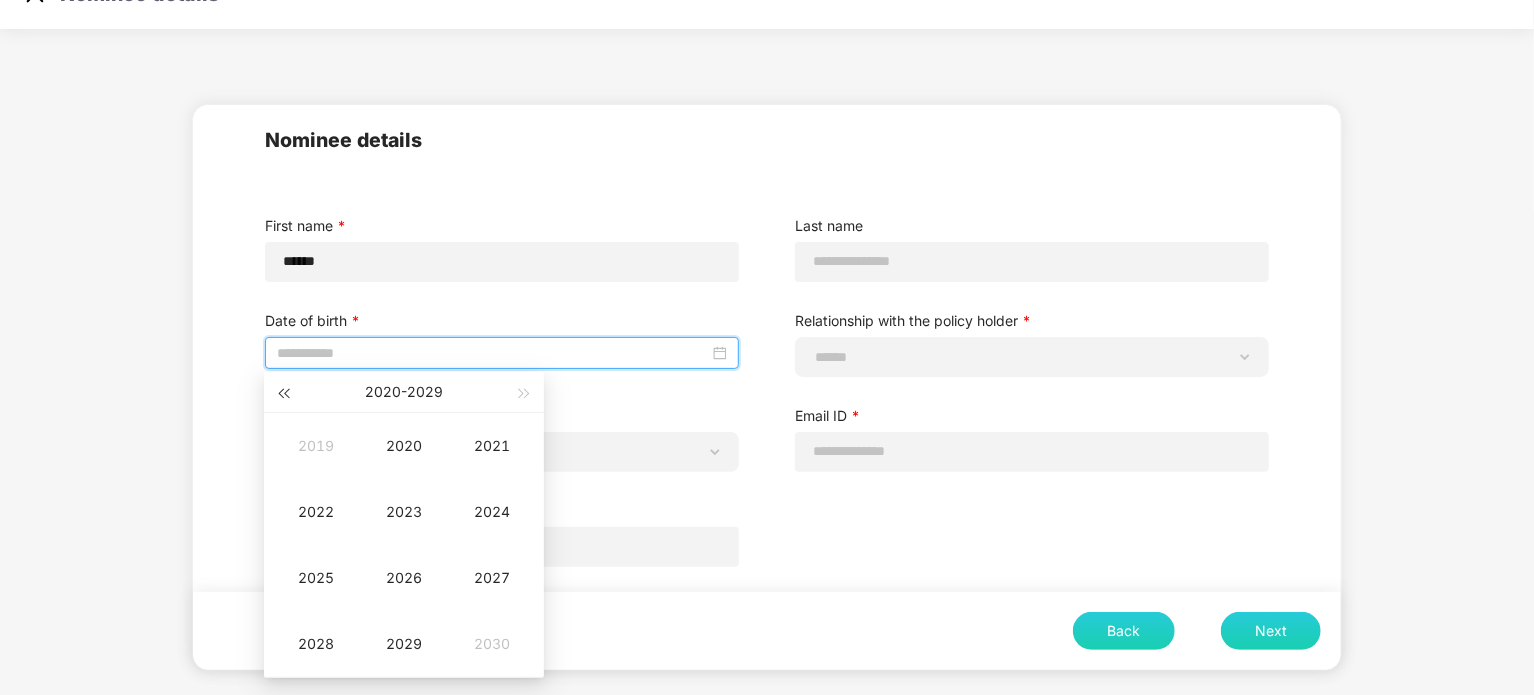 click at bounding box center (283, 393) 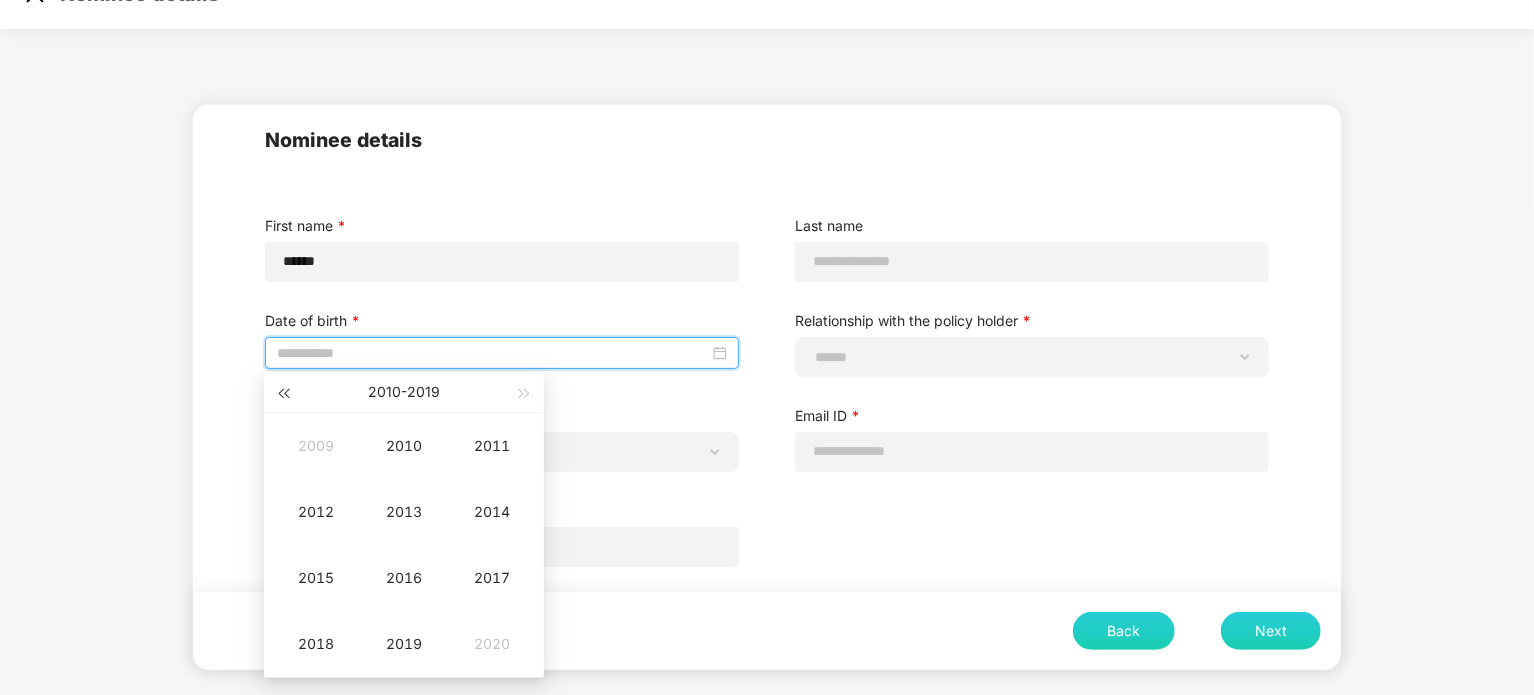 click at bounding box center [283, 393] 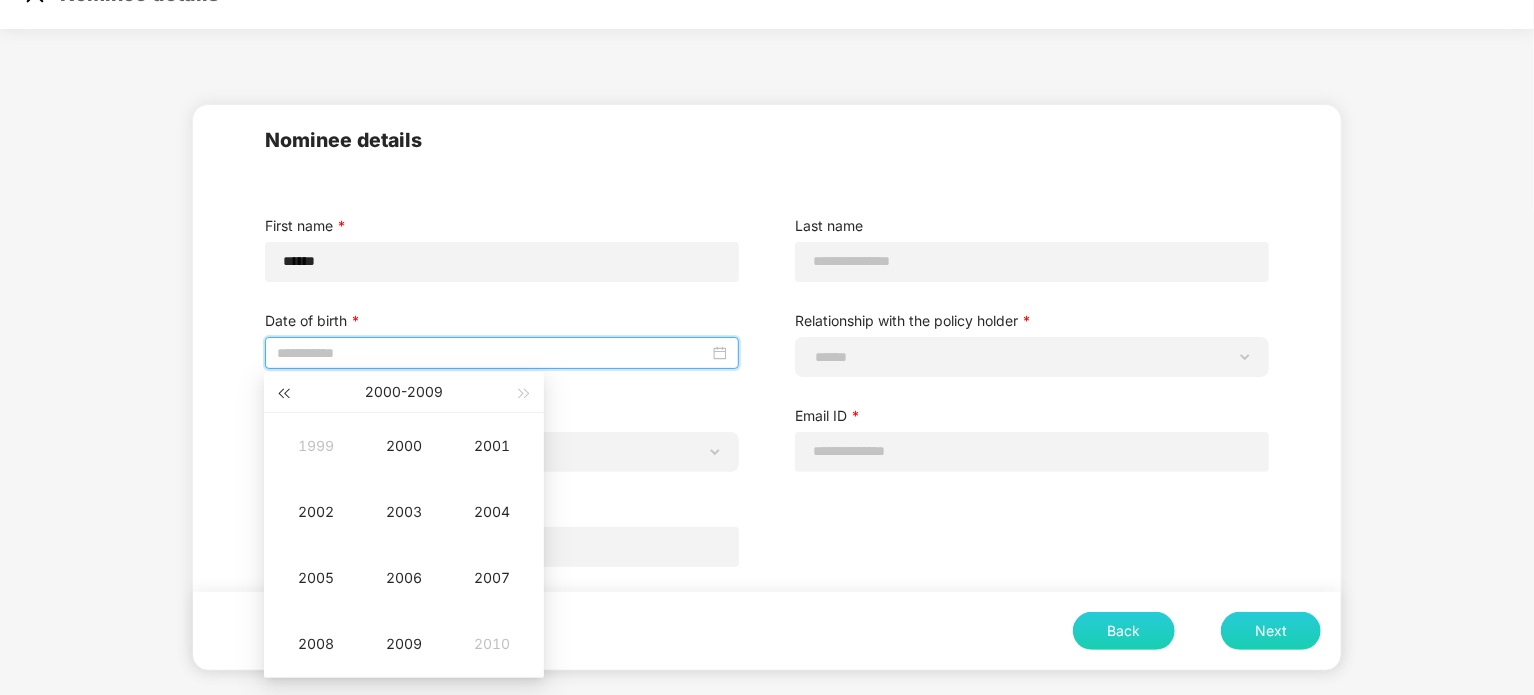 click at bounding box center (283, 393) 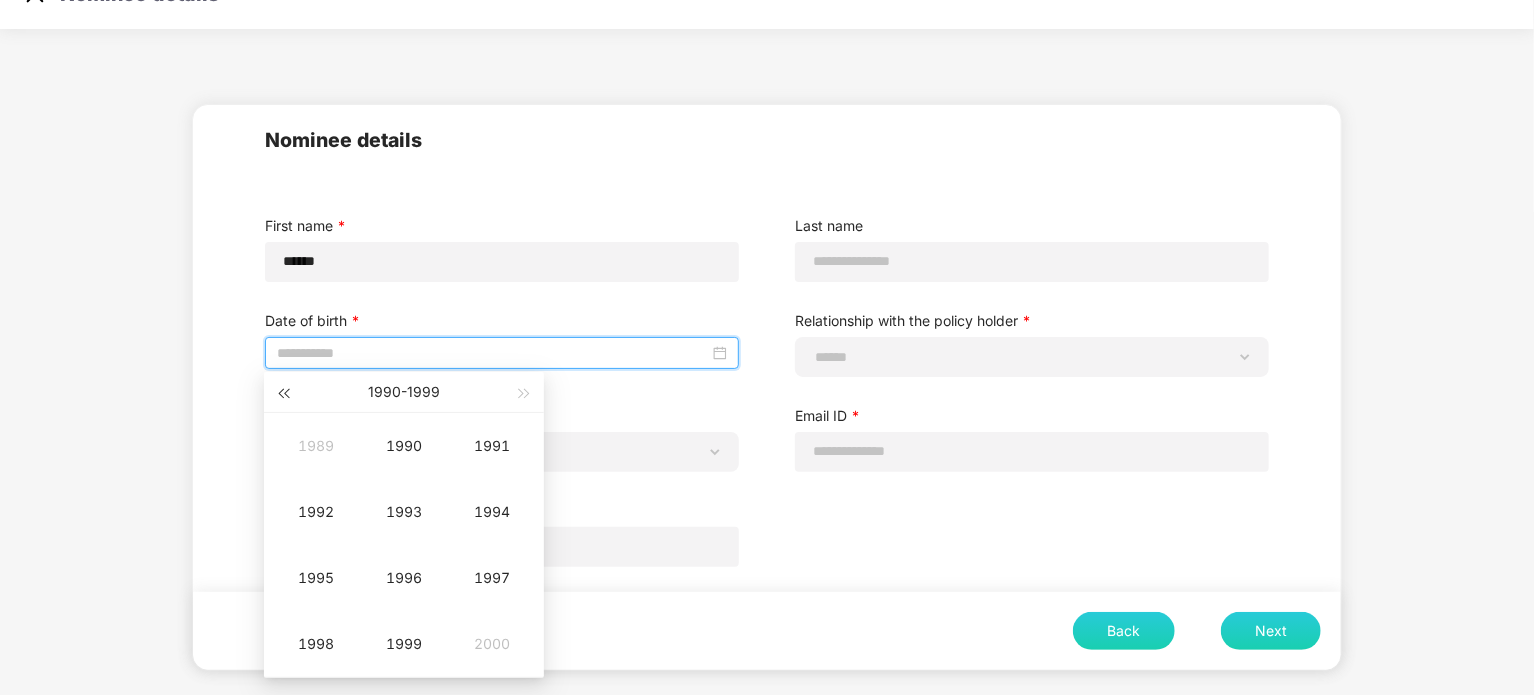 click at bounding box center (283, 393) 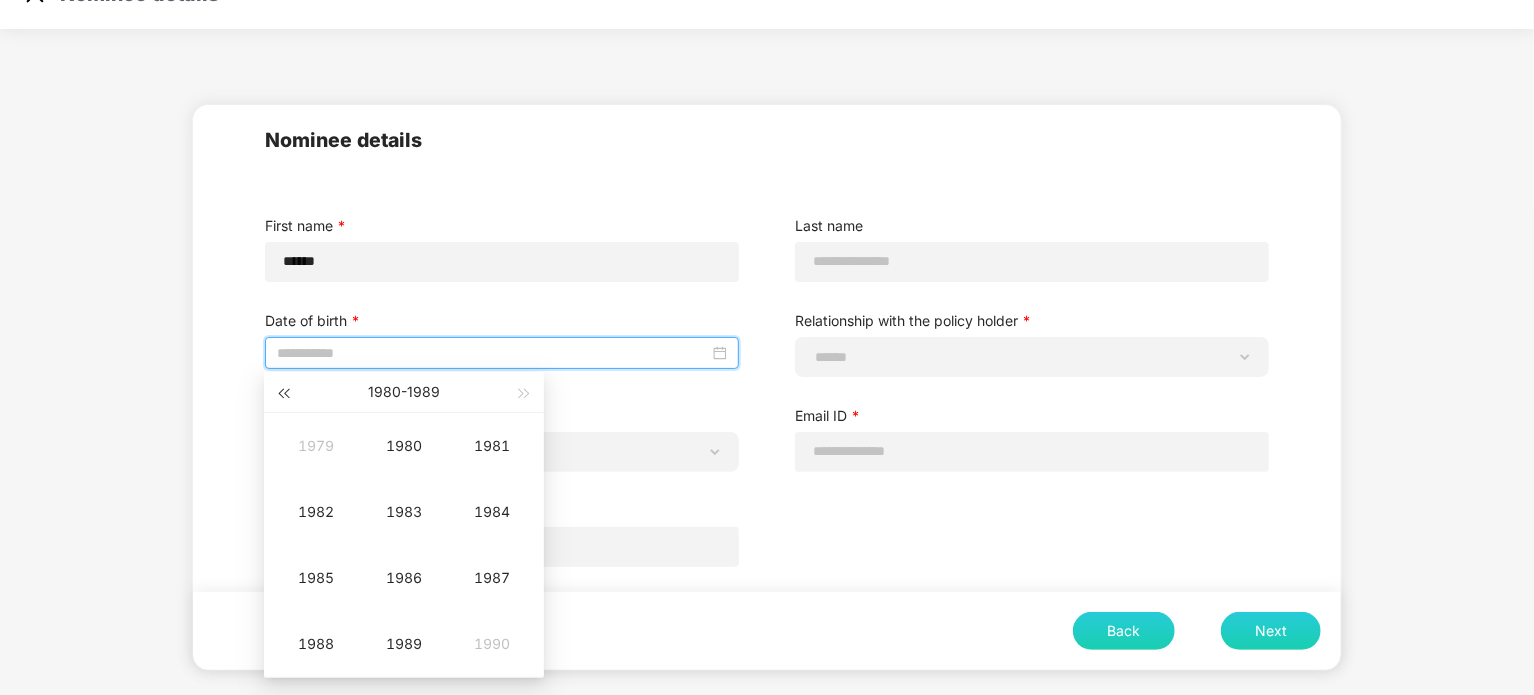 click at bounding box center [283, 393] 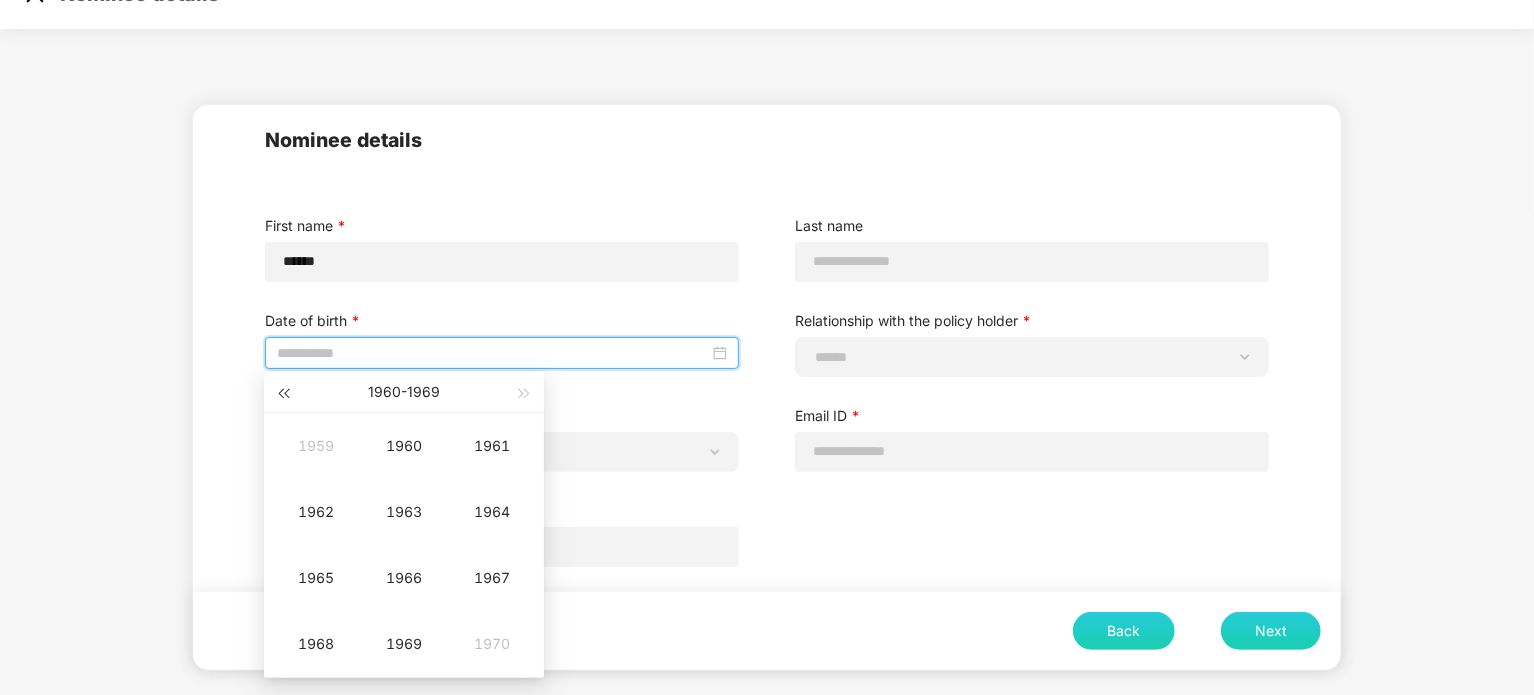 click at bounding box center (283, 393) 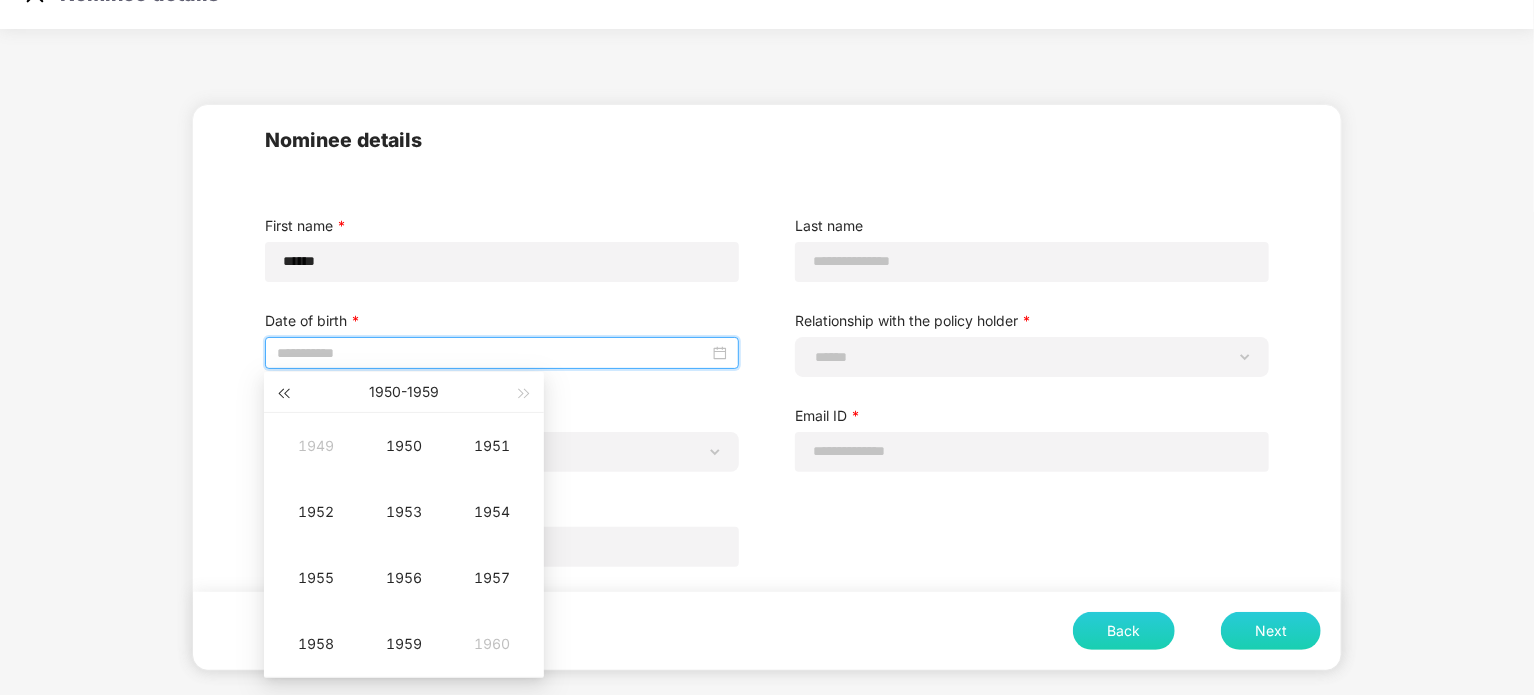 click at bounding box center (283, 393) 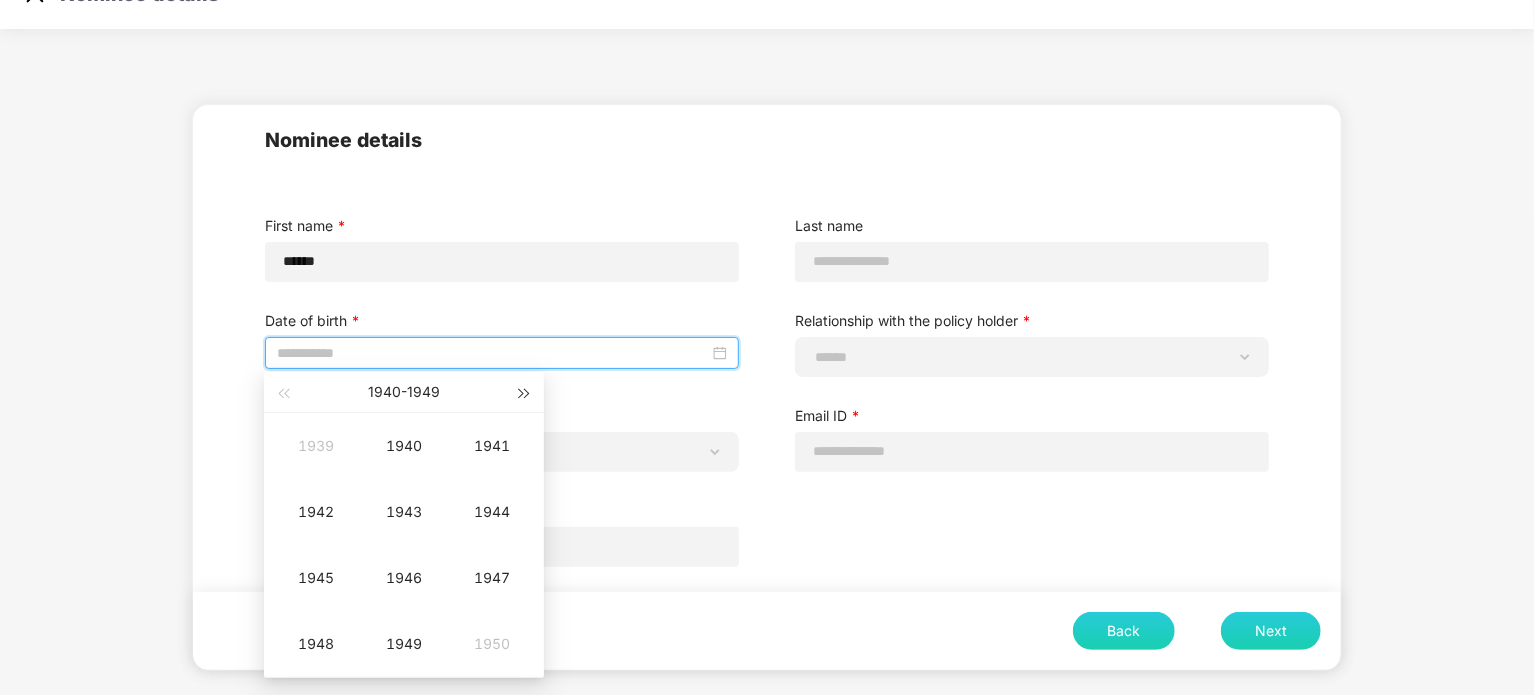 click at bounding box center [525, 392] 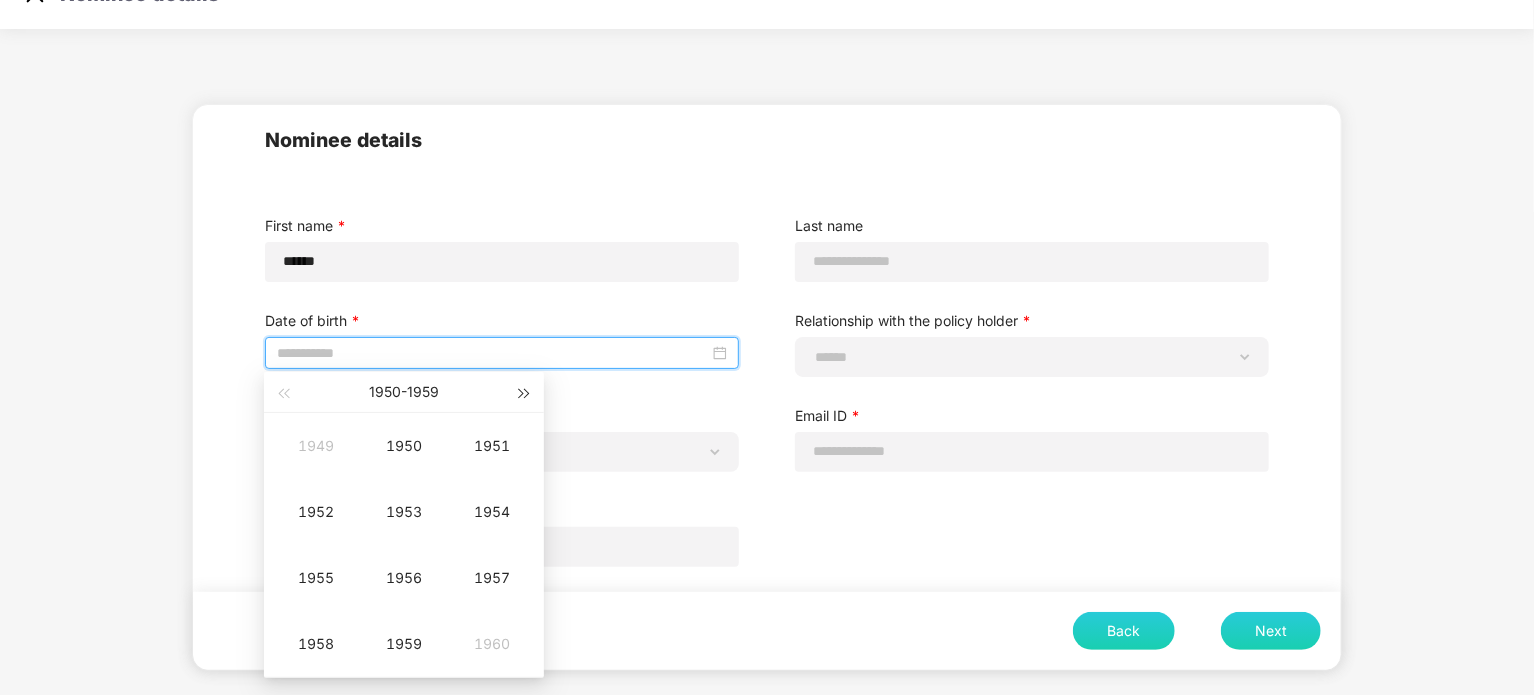 click at bounding box center [525, 392] 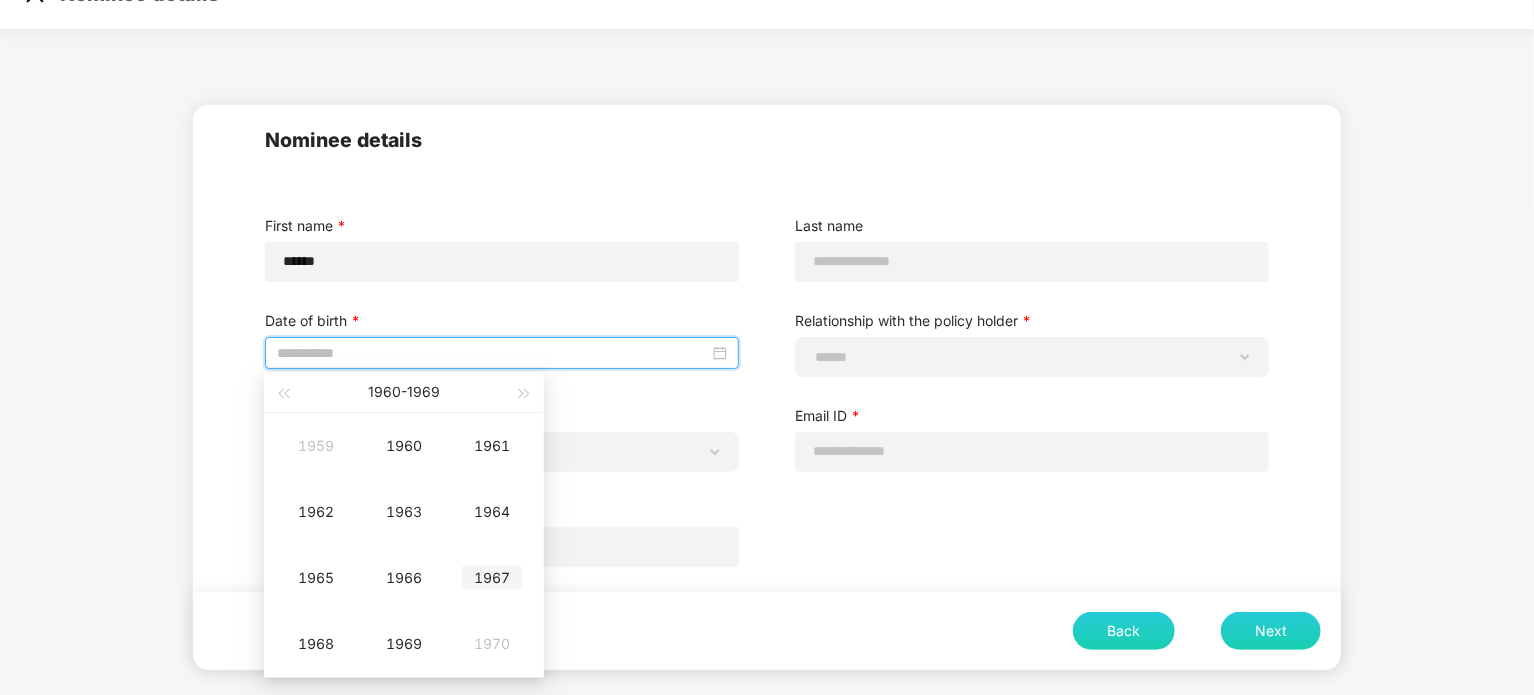 type on "**********" 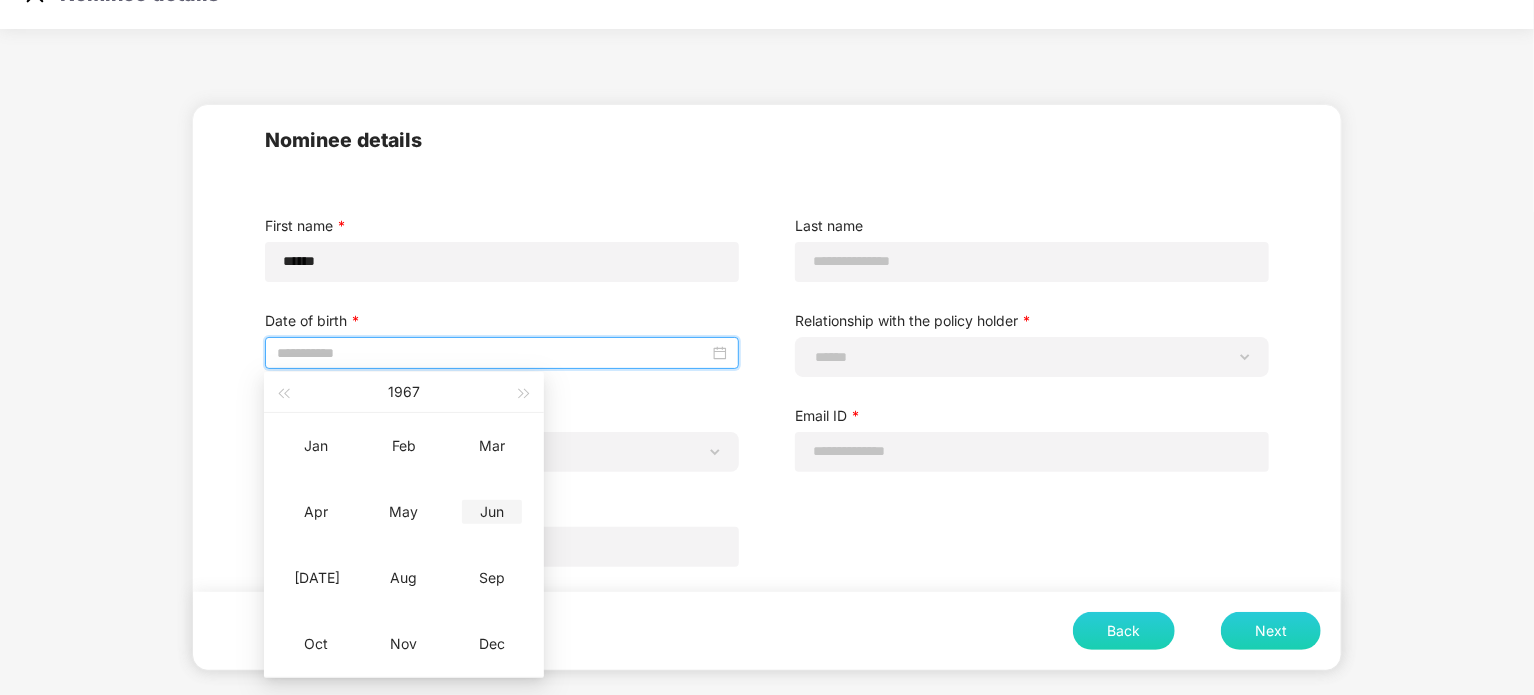 type on "**********" 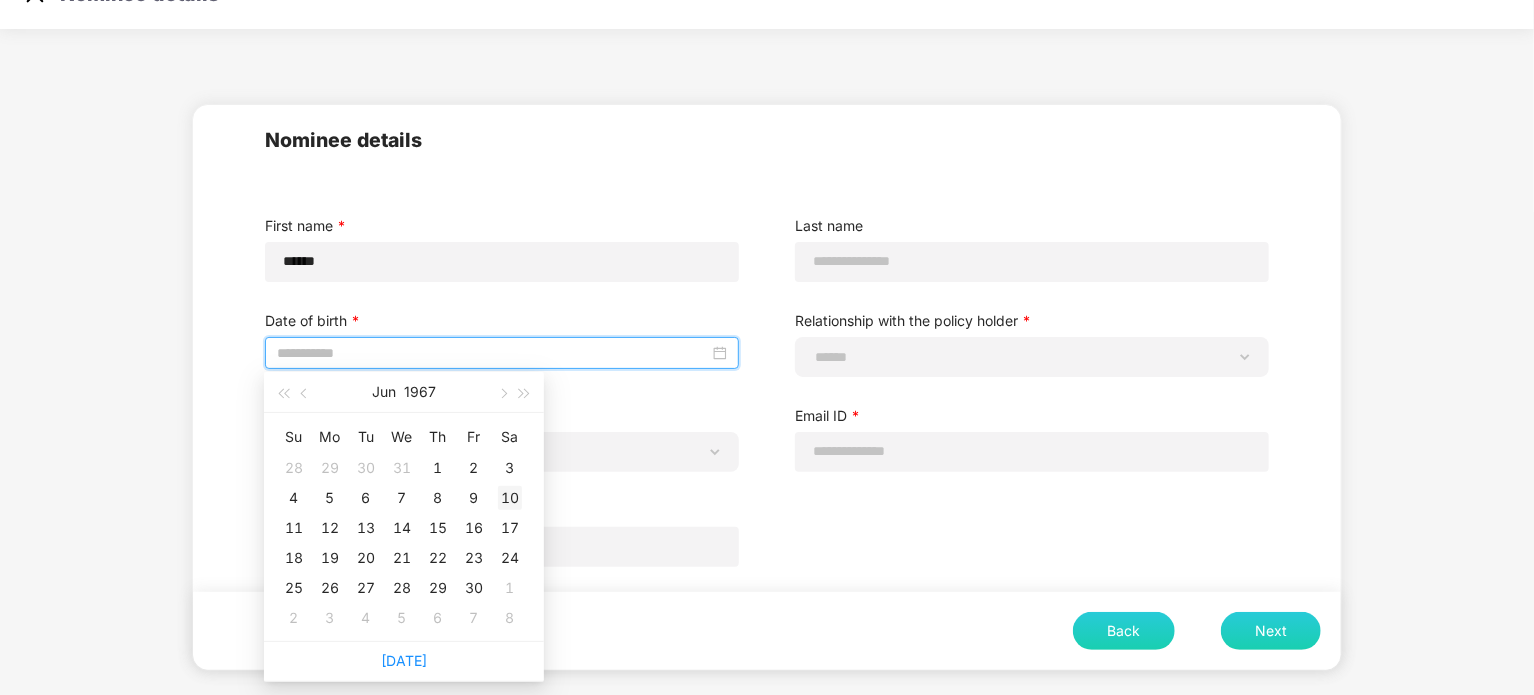 type on "**********" 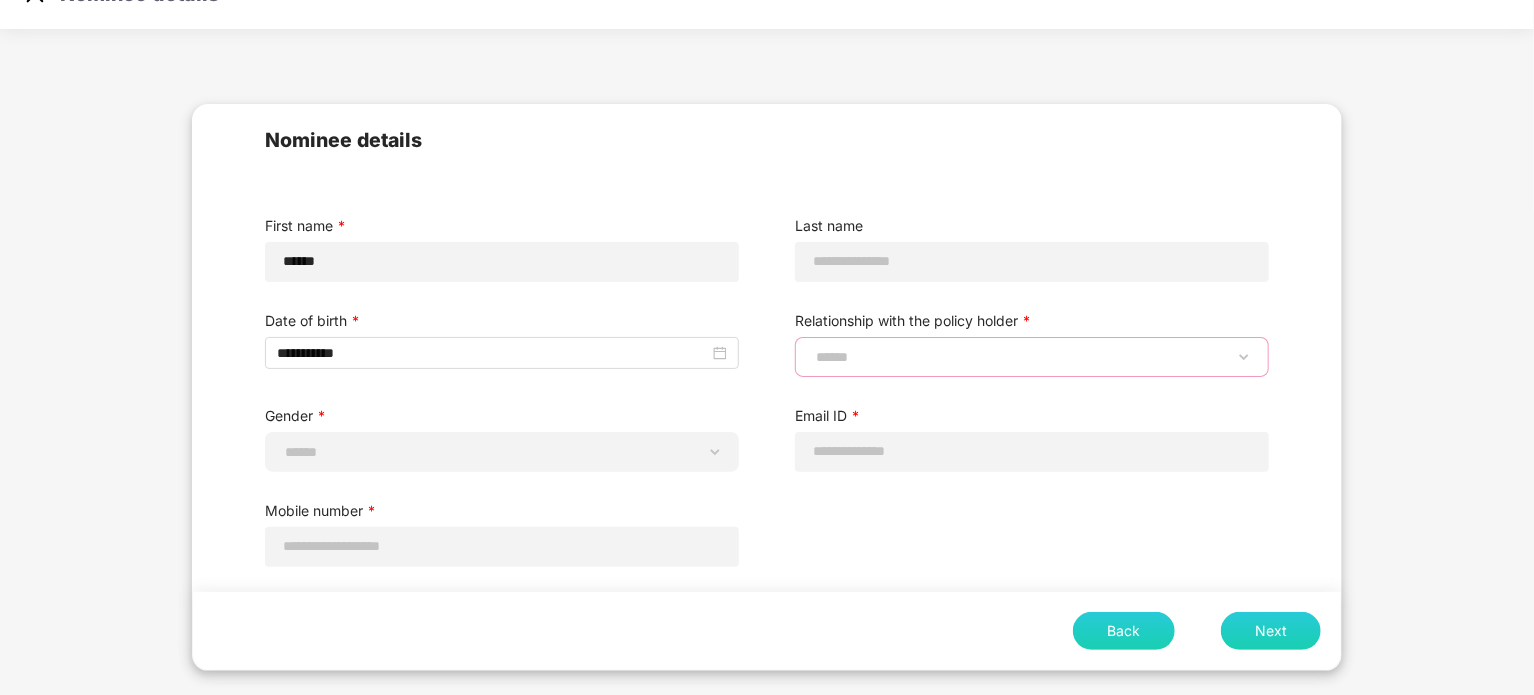click on "**********" at bounding box center [1032, 357] 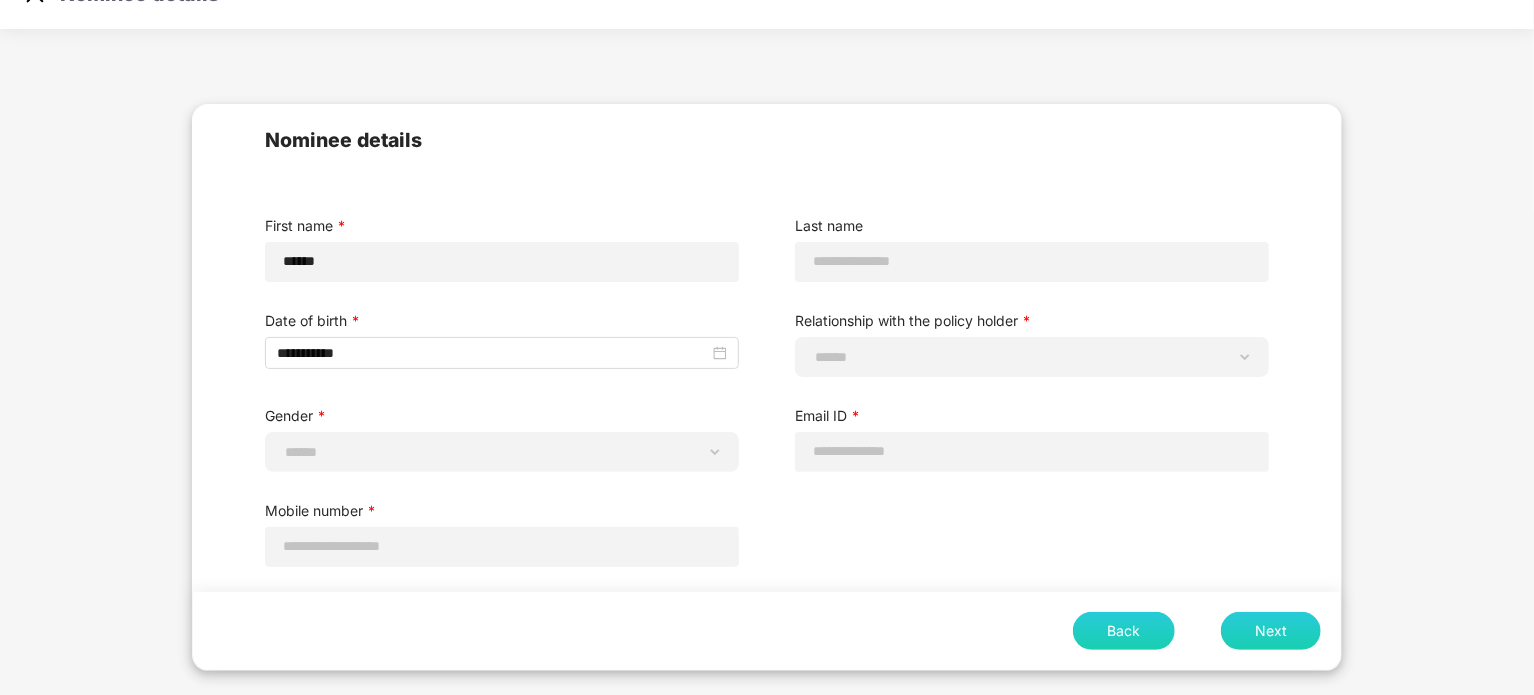 click on "**********" at bounding box center [767, 381] 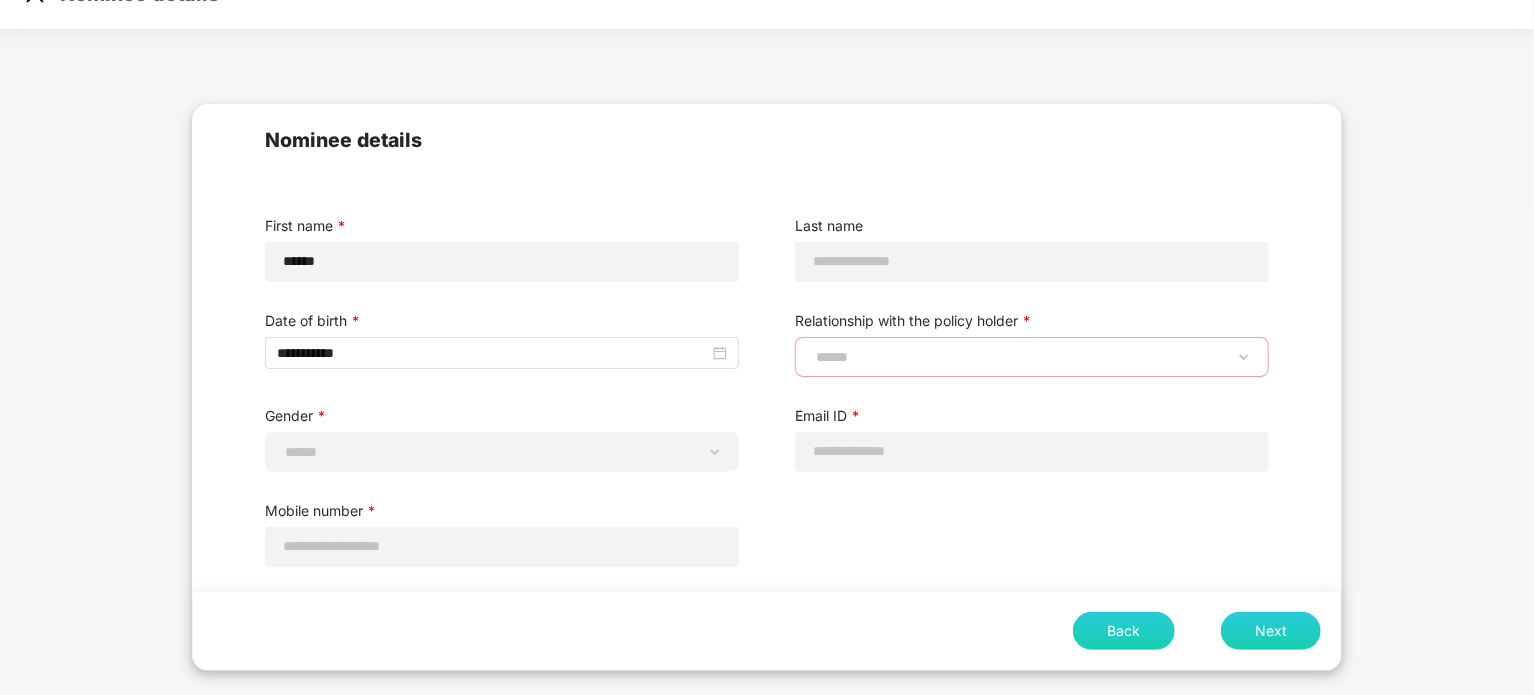 click on "**********" at bounding box center (1032, 357) 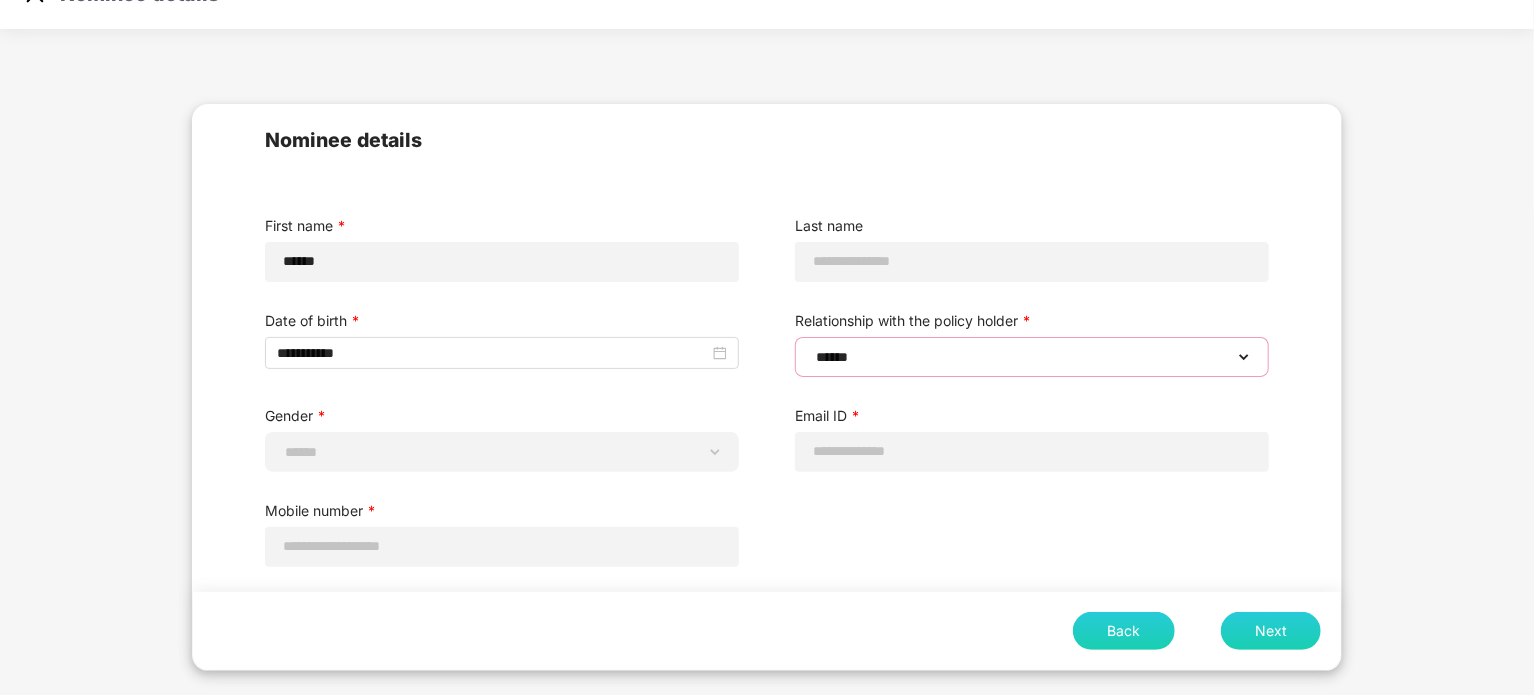 click on "**********" at bounding box center (1032, 357) 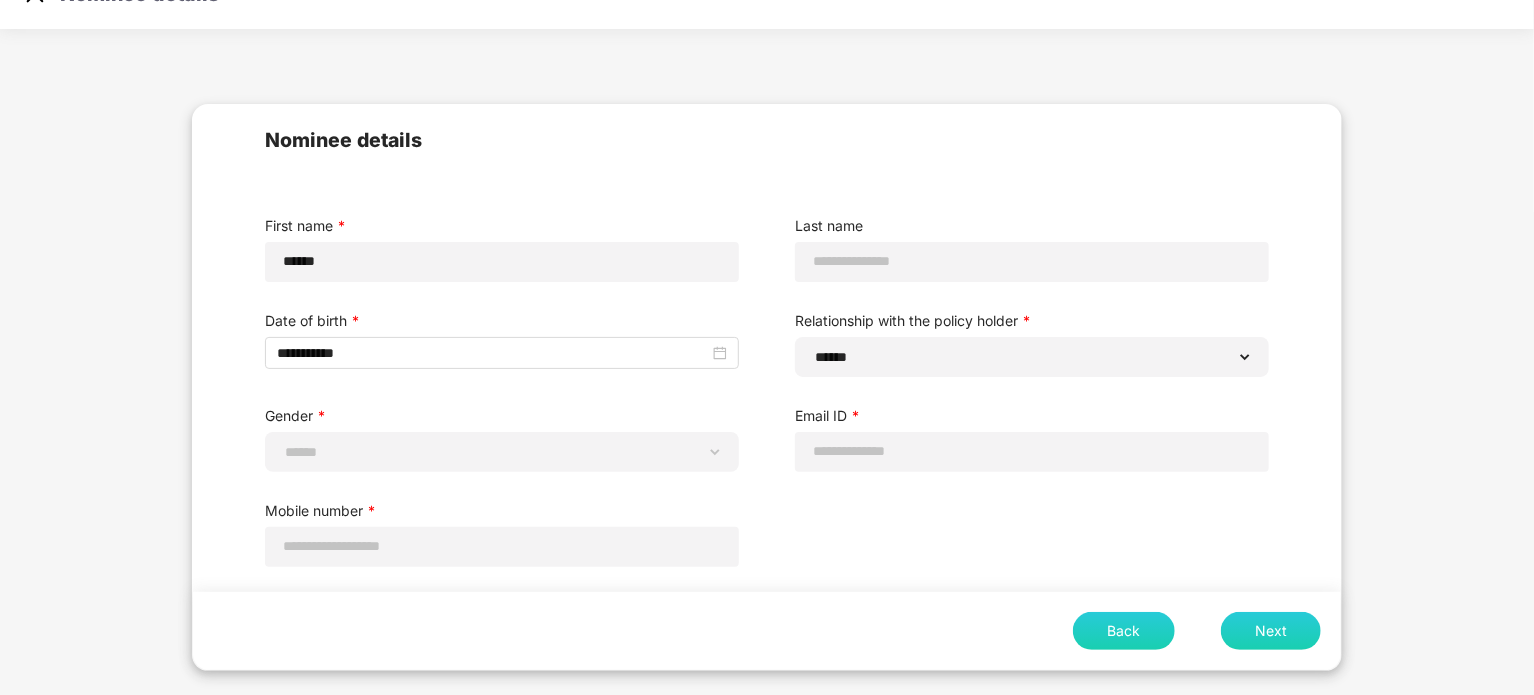 click on "Email ID   *" at bounding box center (1032, 416) 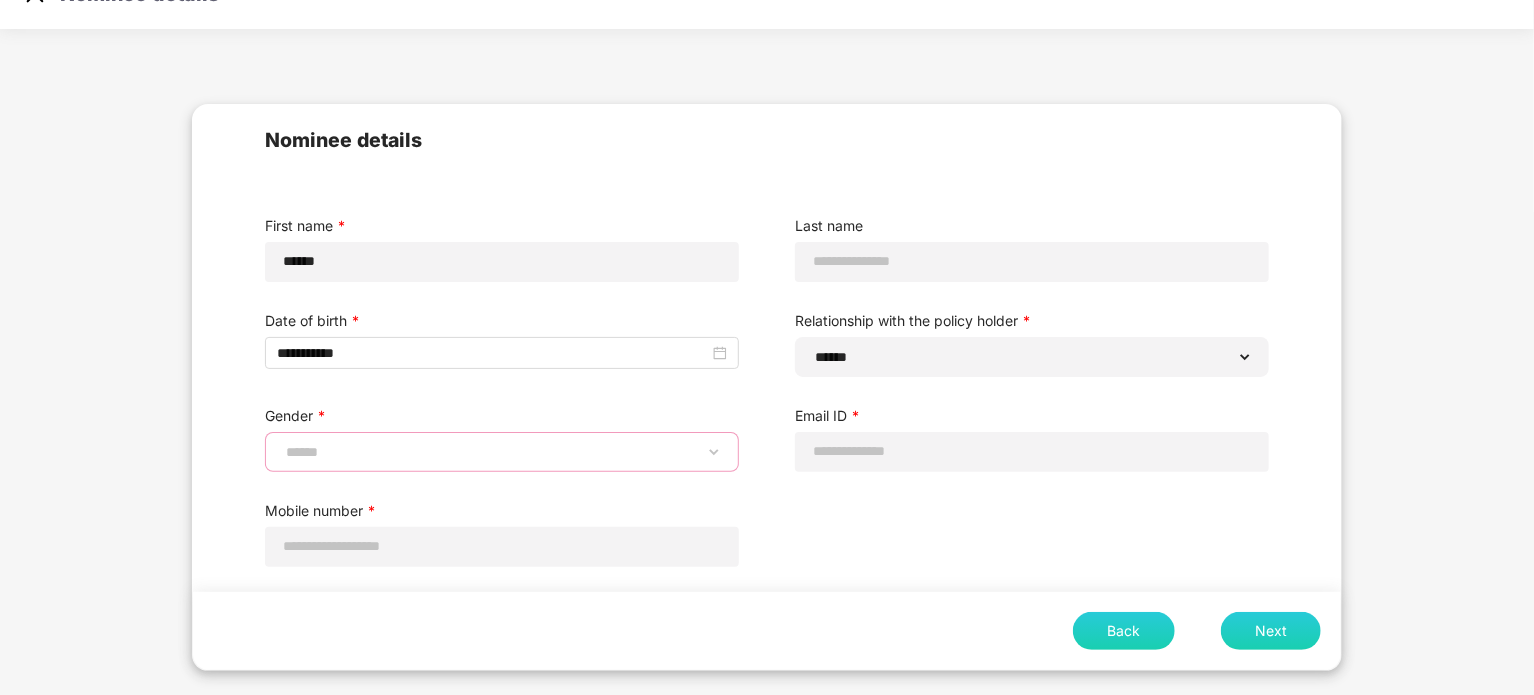 click on "**********" at bounding box center [502, 452] 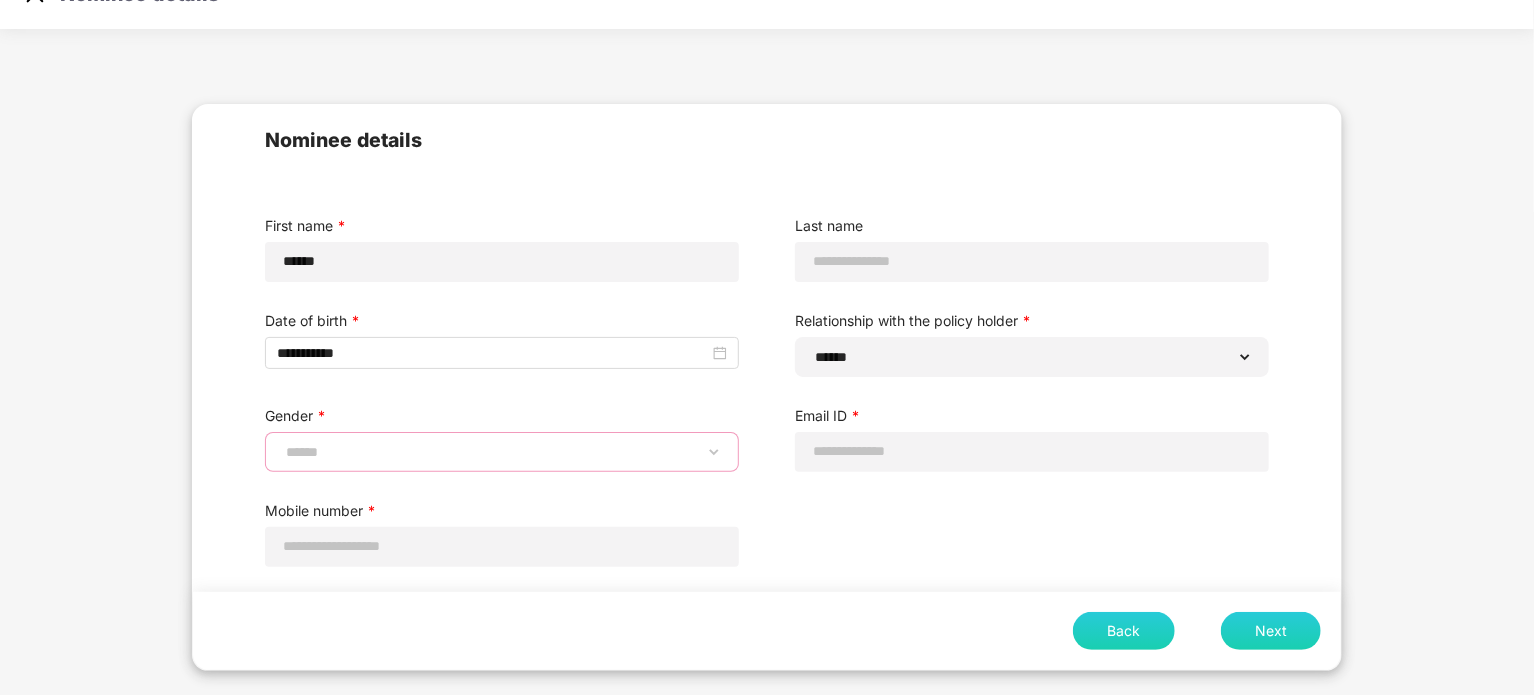 select on "******" 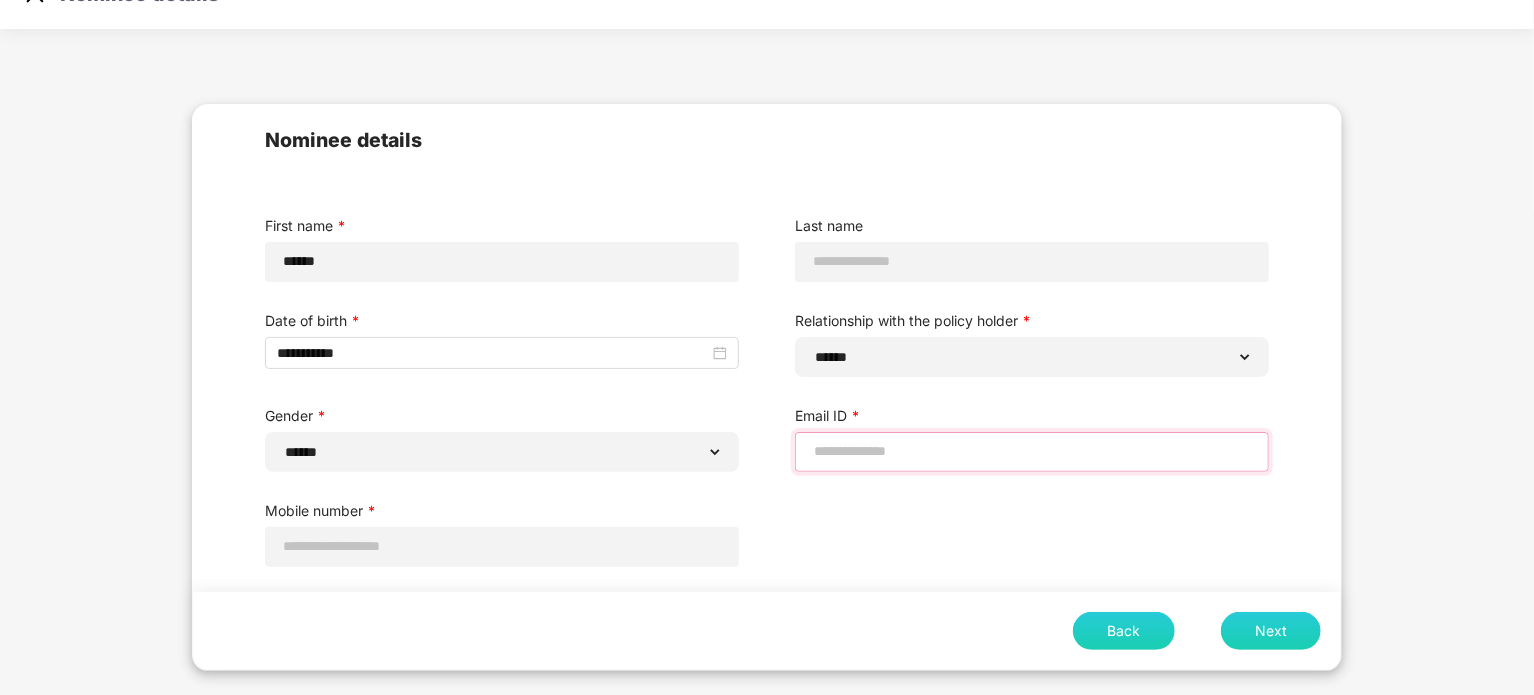 click at bounding box center [1032, 451] 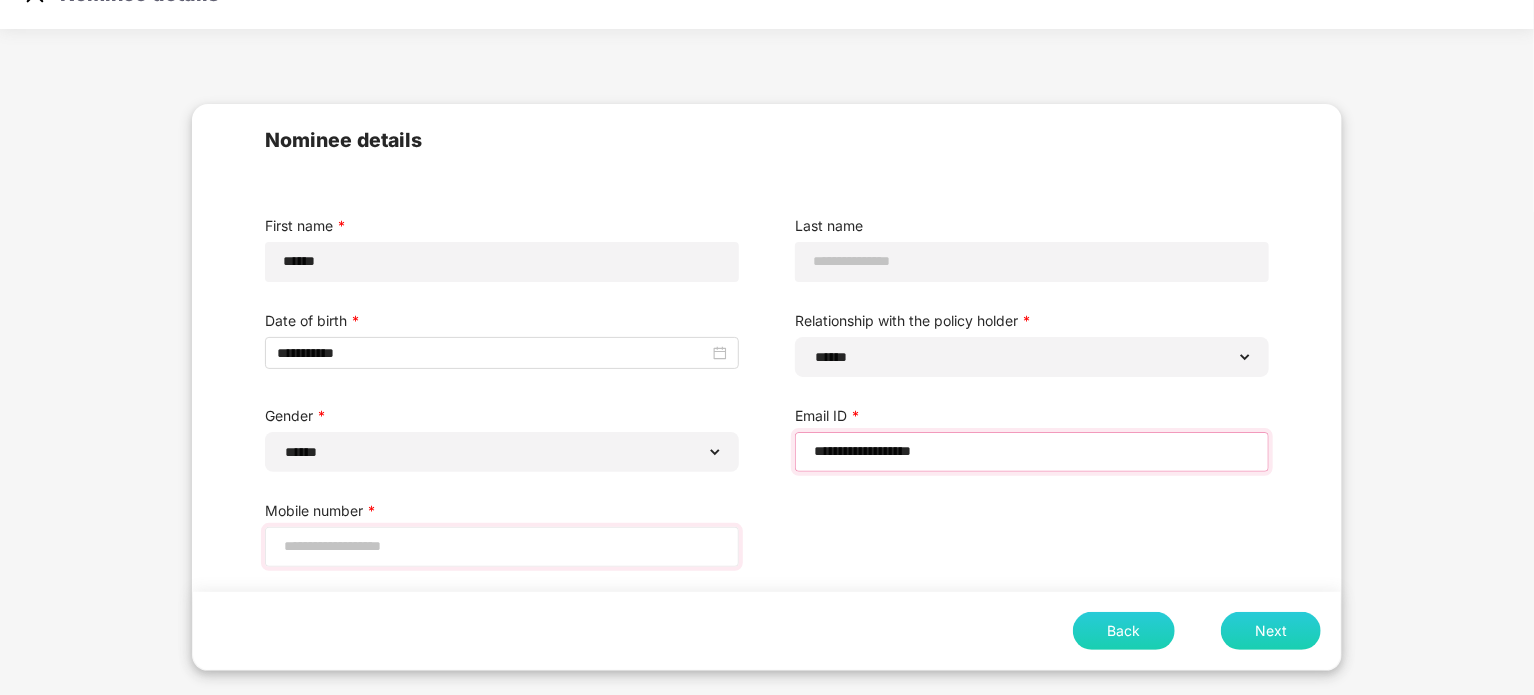 type on "**********" 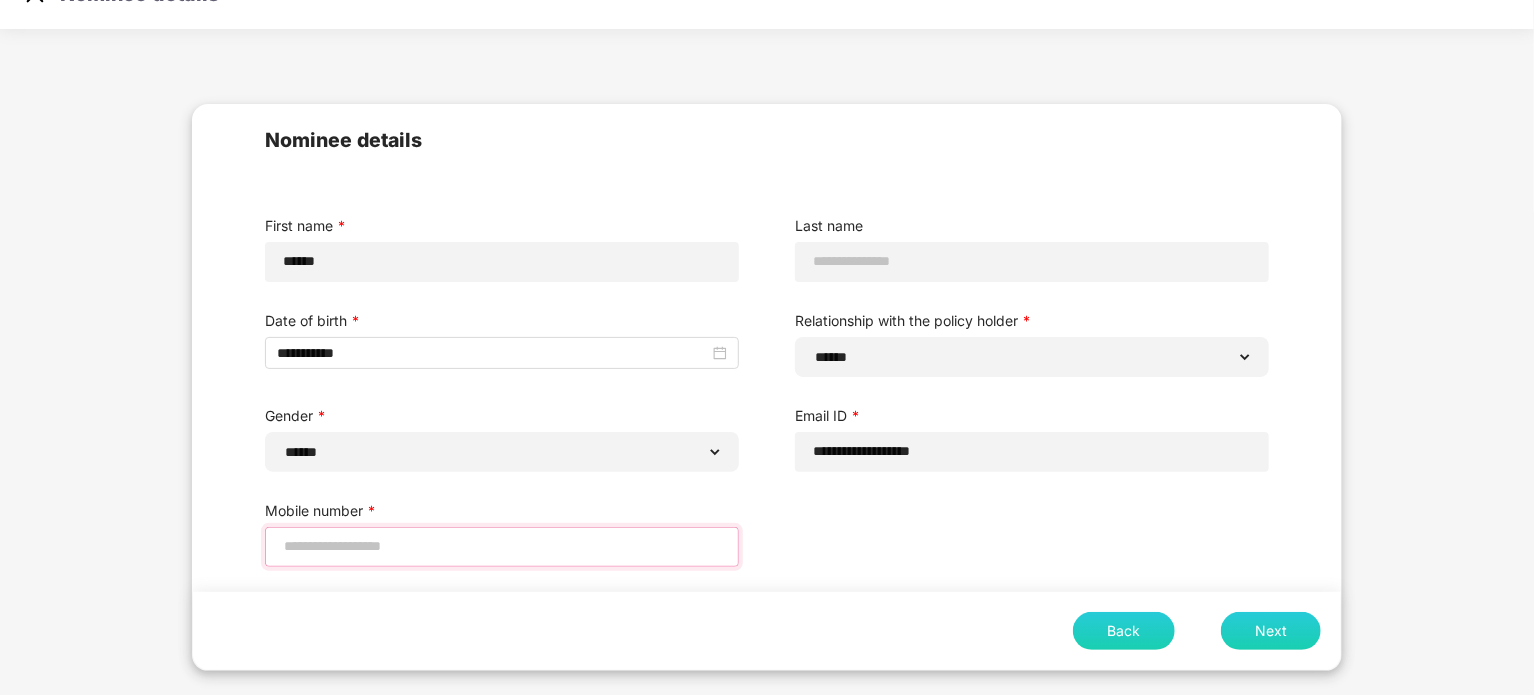 click at bounding box center (502, 546) 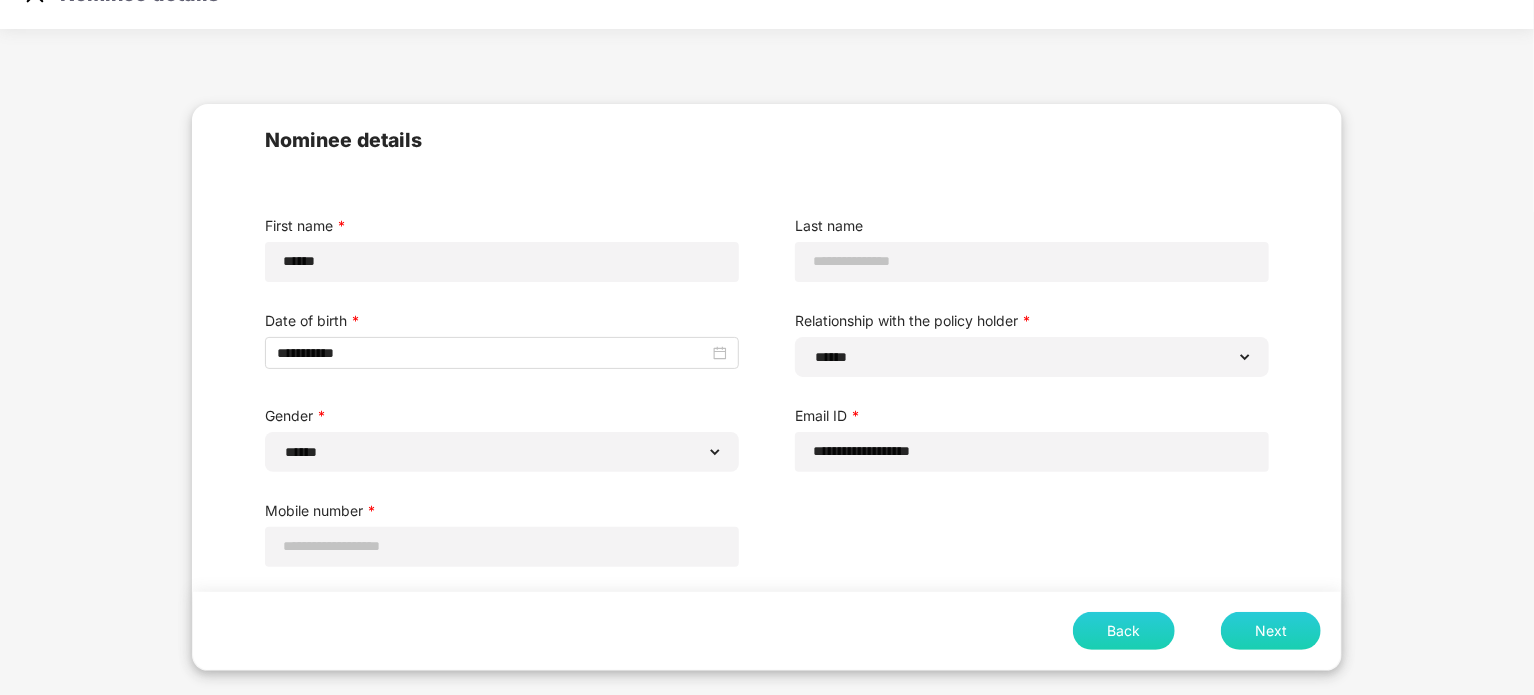 click on "Next" at bounding box center (1271, 631) 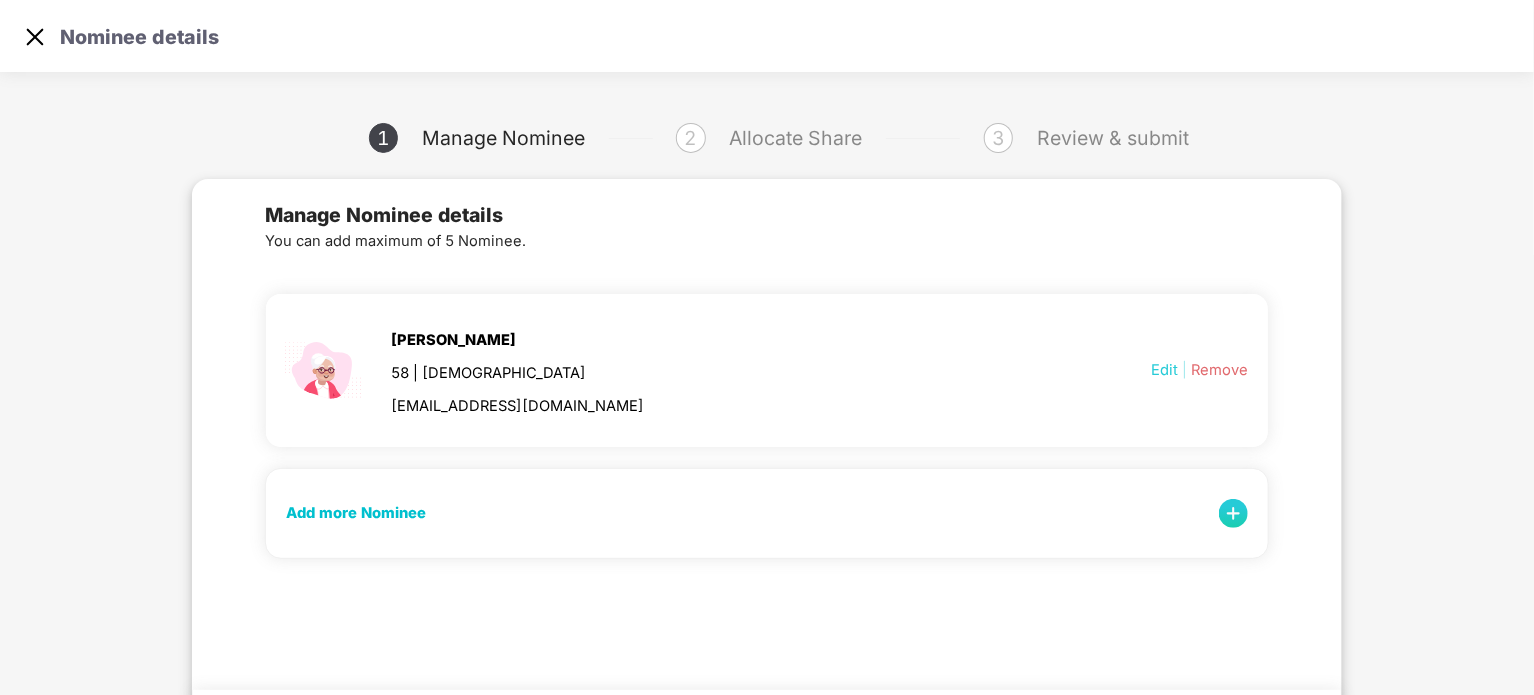 scroll, scrollTop: 98, scrollLeft: 0, axis: vertical 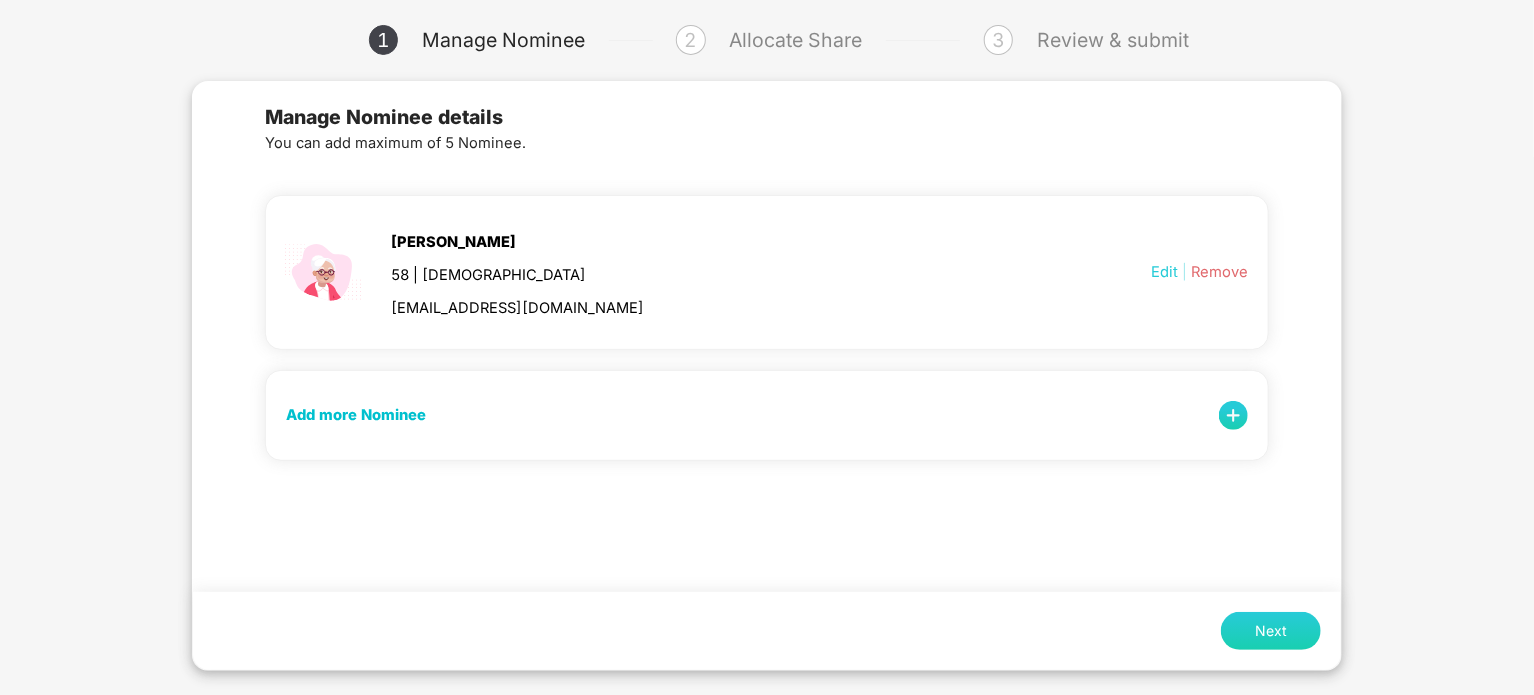 click on "Next" at bounding box center (1271, 631) 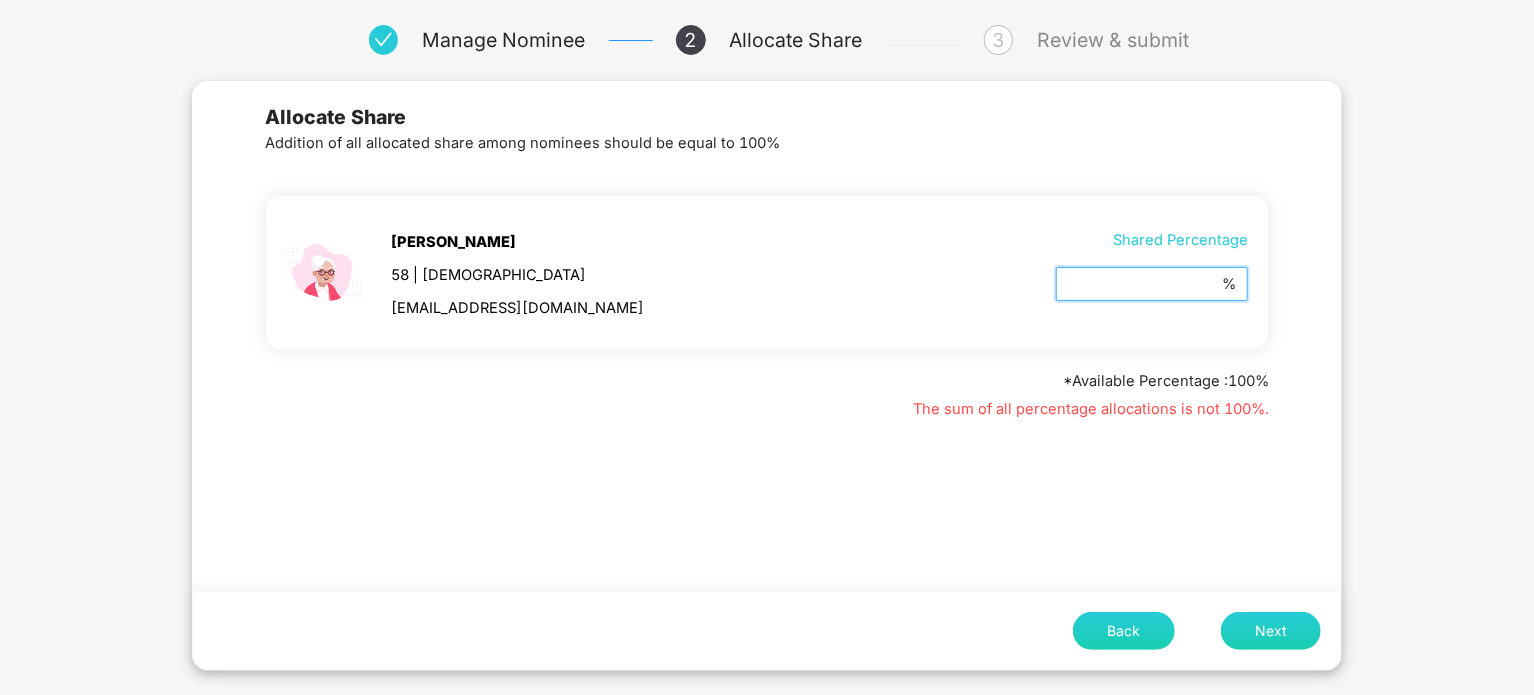 click on "*" at bounding box center [1143, 285] 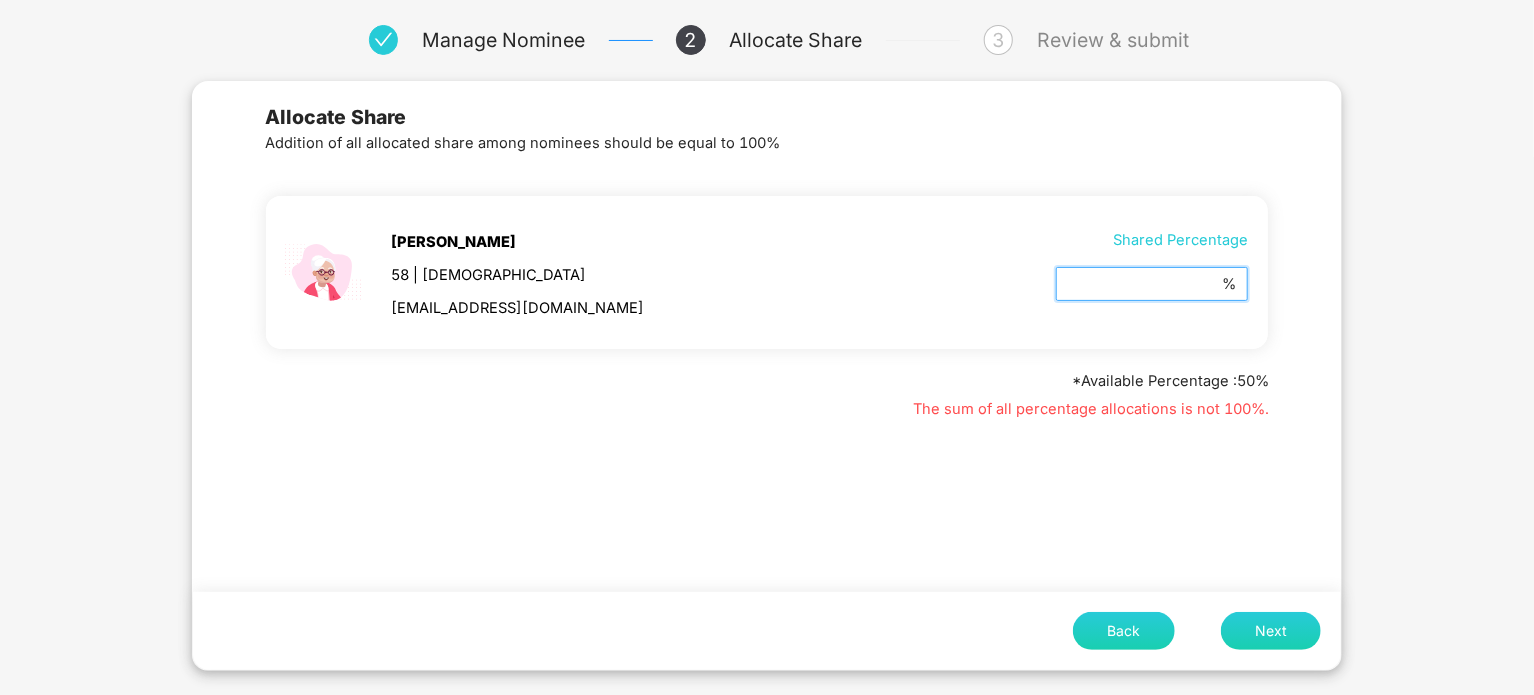 type on "*" 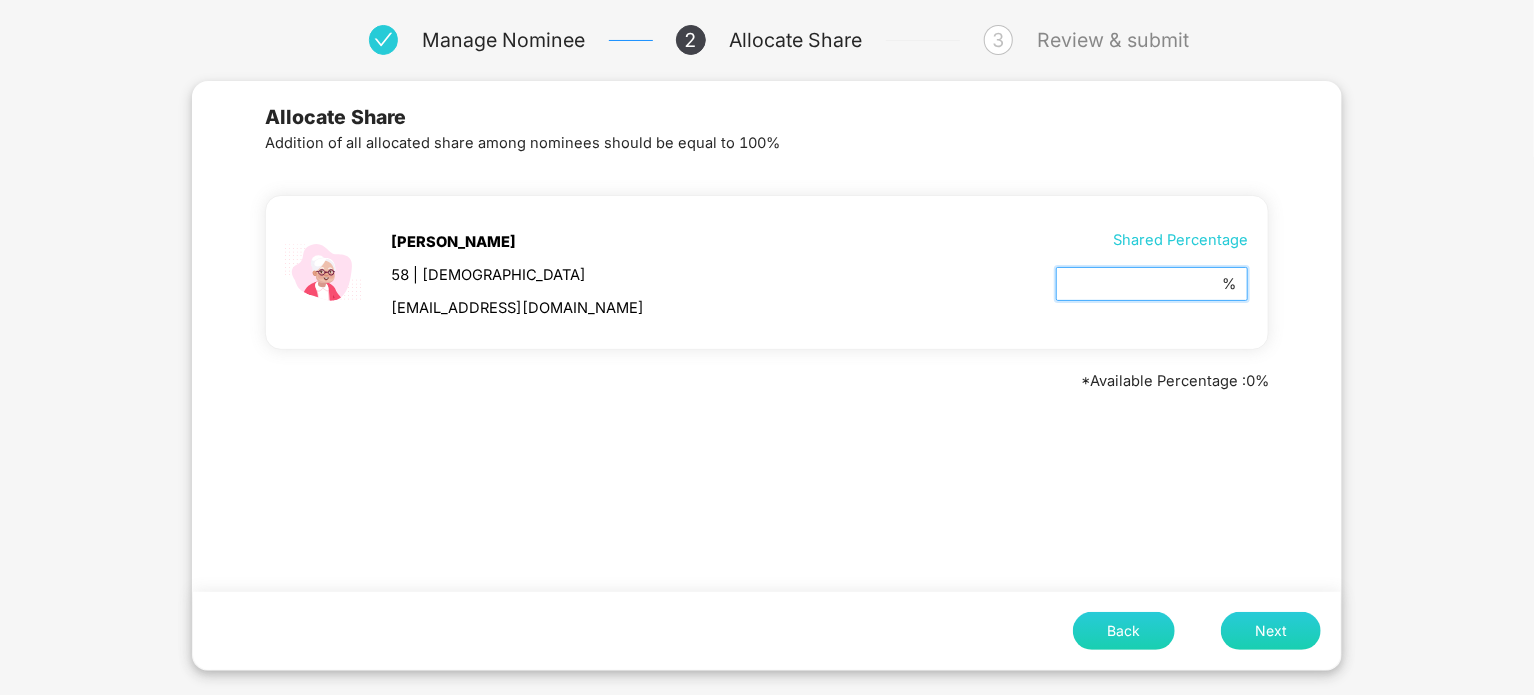 type on "***" 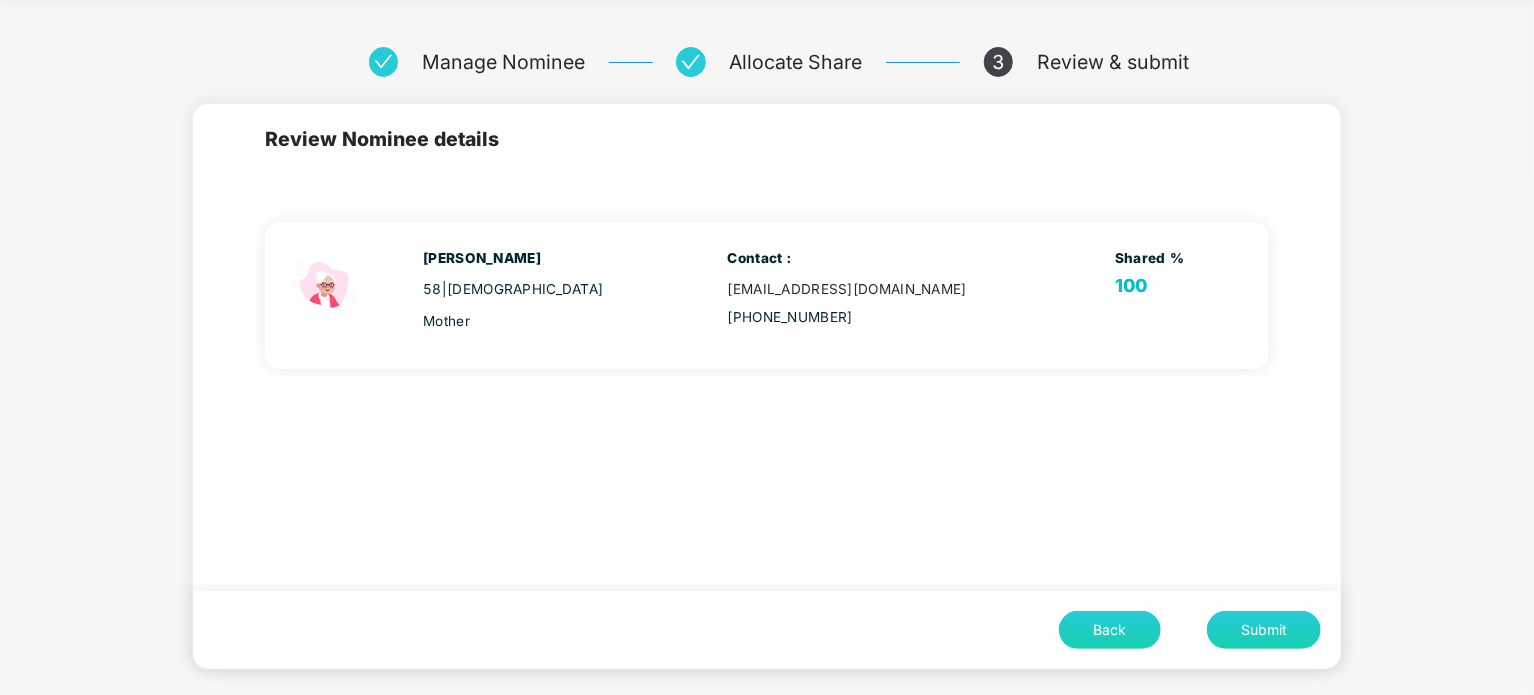 scroll, scrollTop: 75, scrollLeft: 0, axis: vertical 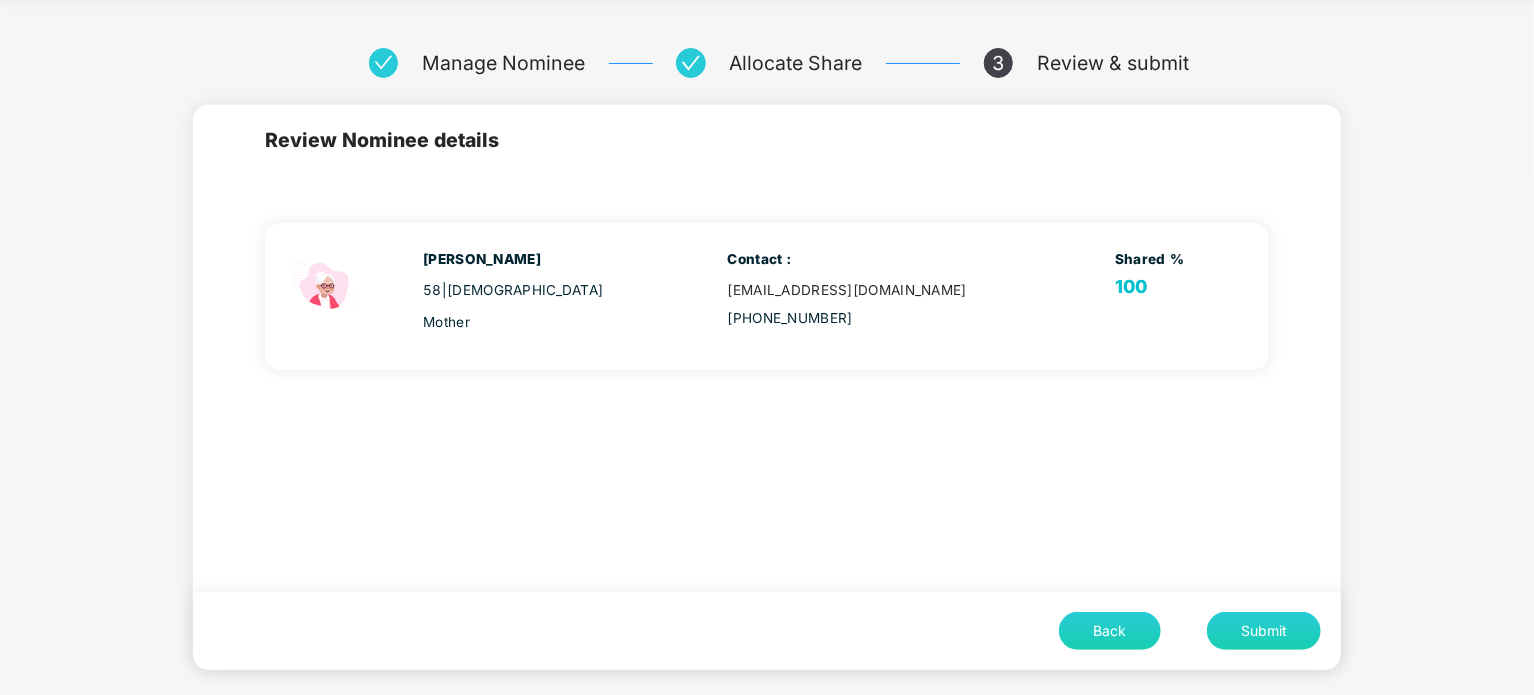 click on "Submit" at bounding box center (1264, 631) 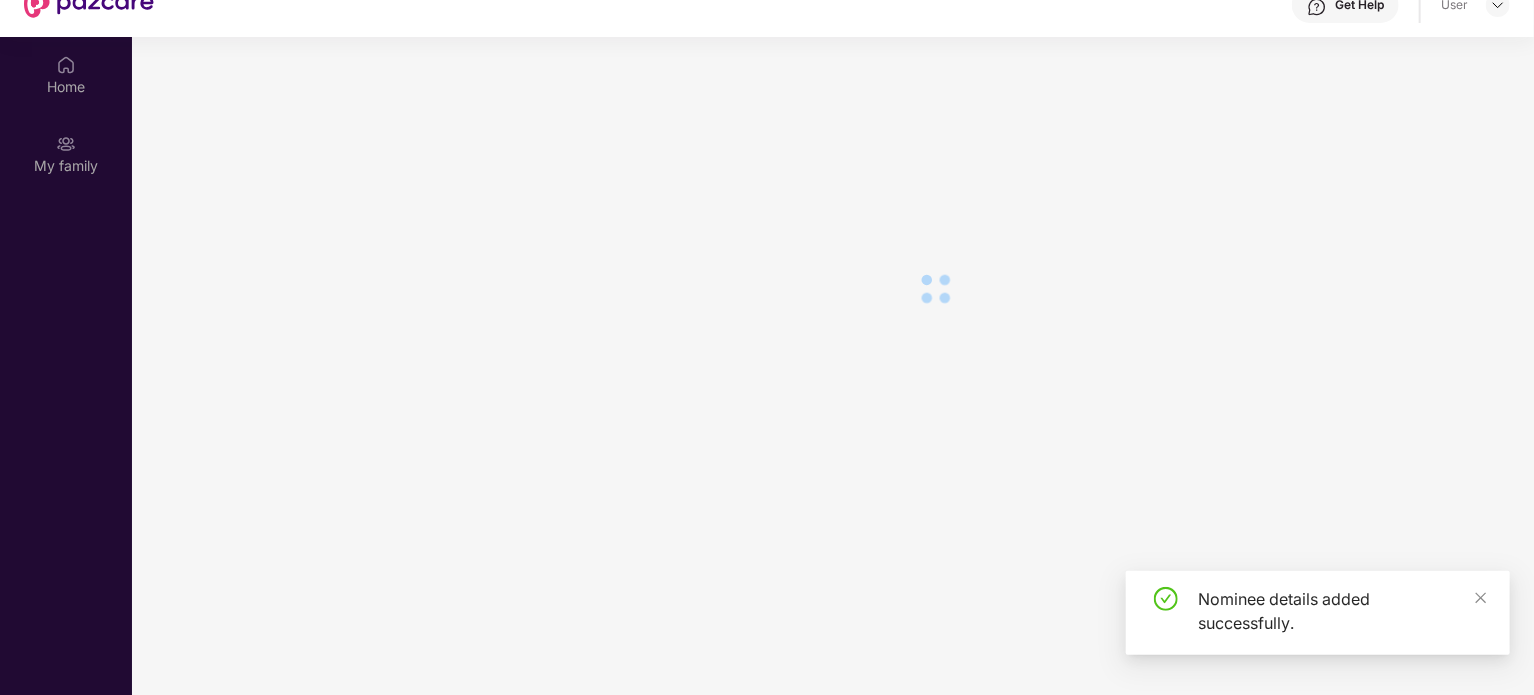 scroll, scrollTop: 112, scrollLeft: 0, axis: vertical 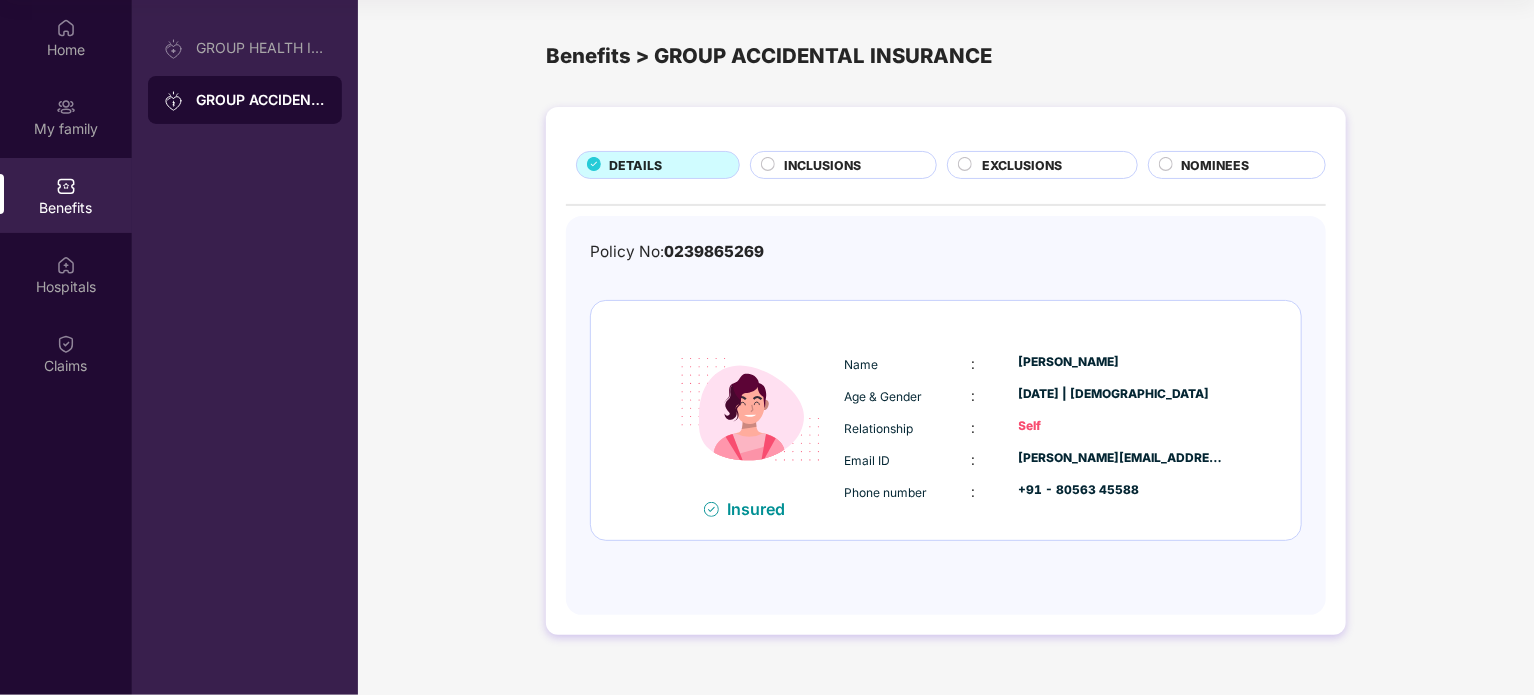 click on "NOMINEES" at bounding box center (1216, 165) 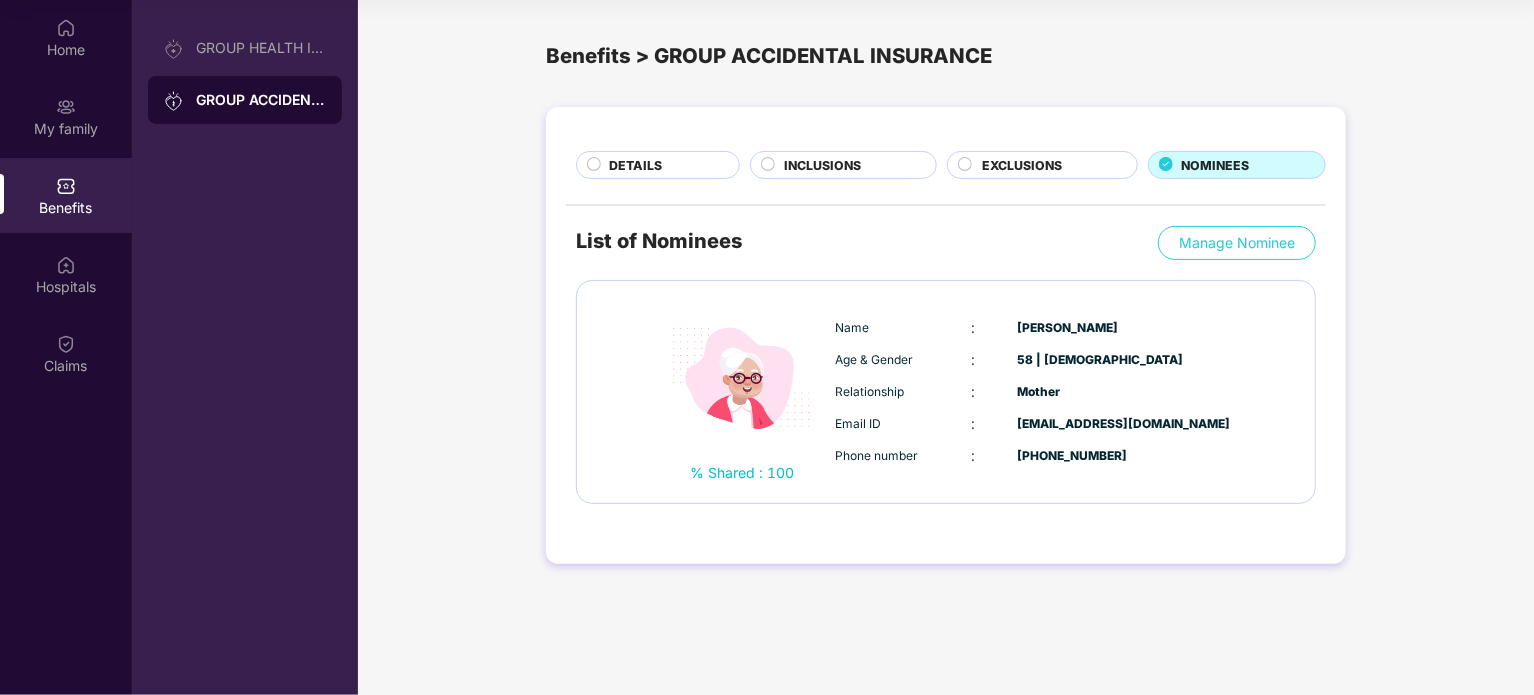 click on "DETAILS" at bounding box center (635, 165) 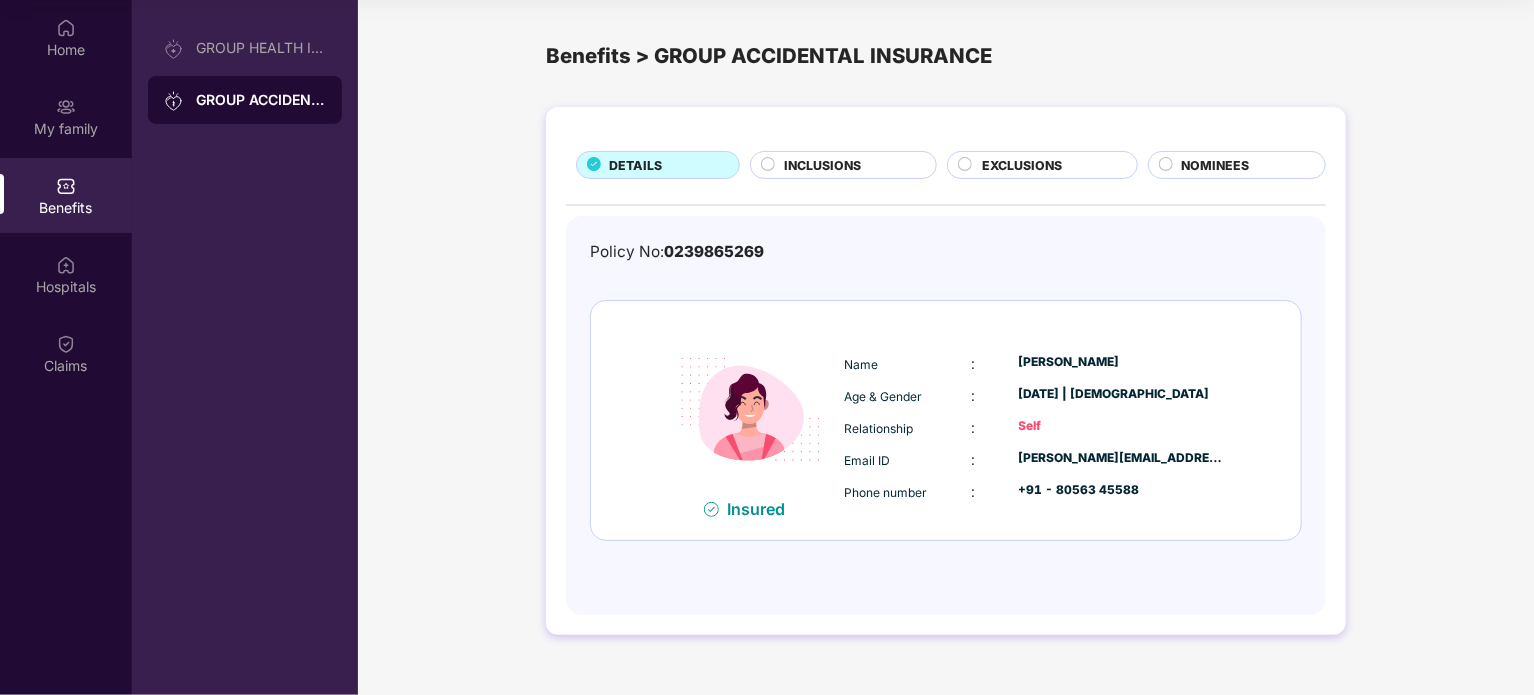 click on "INCLUSIONS" at bounding box center (822, 165) 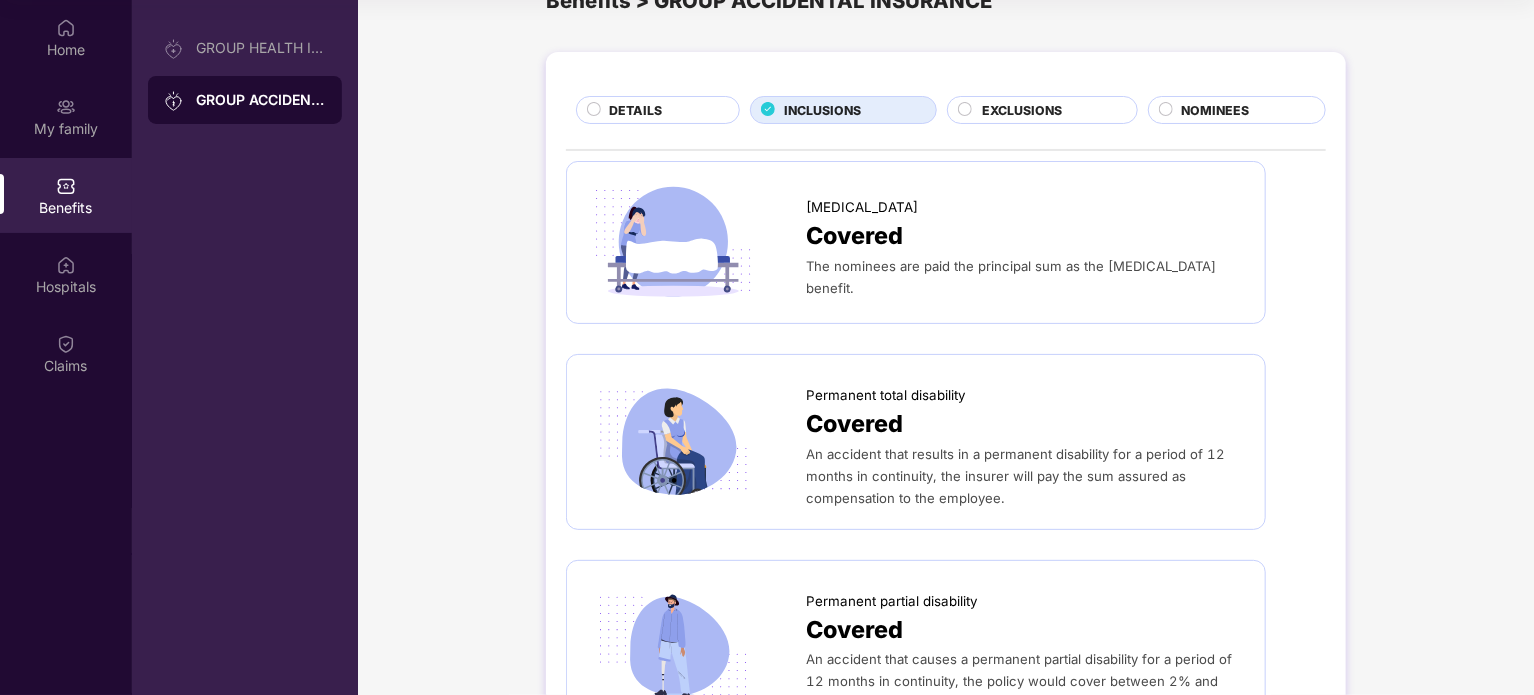 scroll, scrollTop: 0, scrollLeft: 0, axis: both 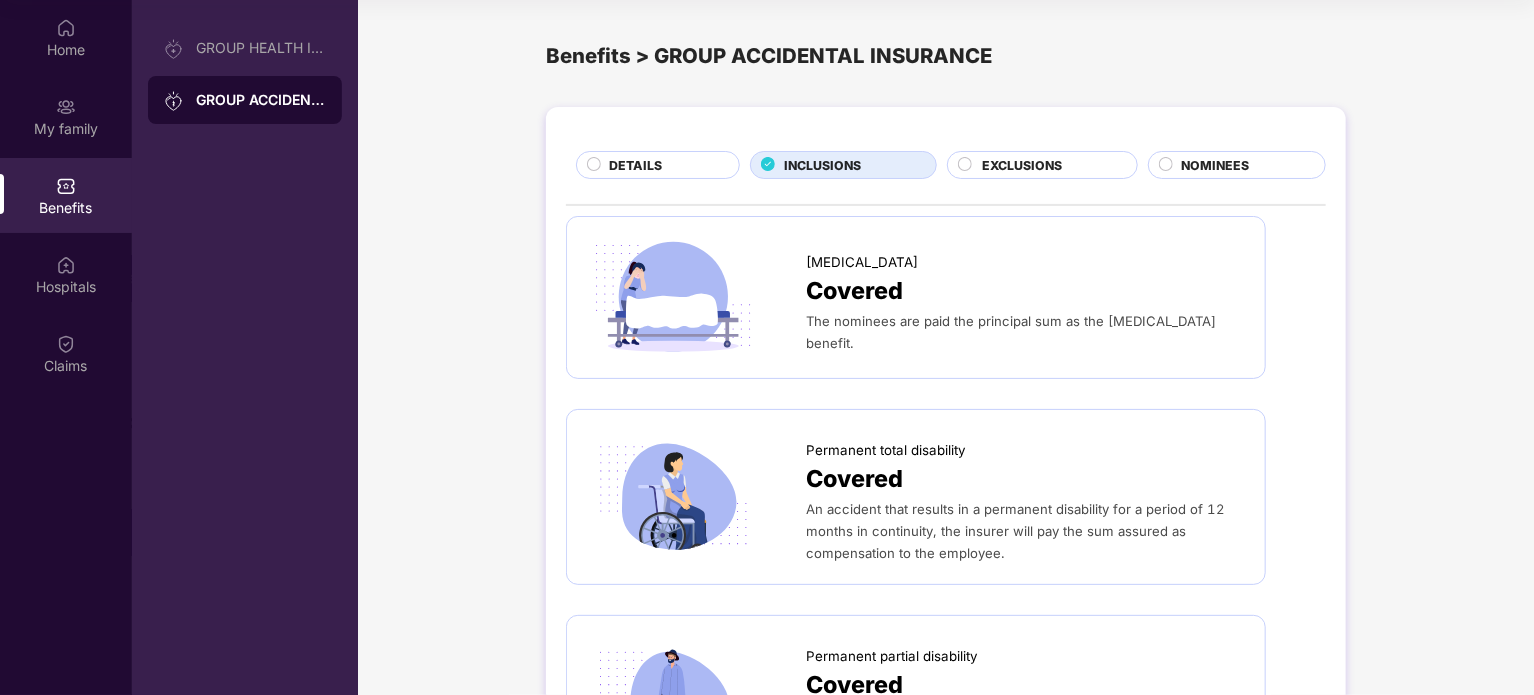 click on "EXCLUSIONS" at bounding box center (1022, 165) 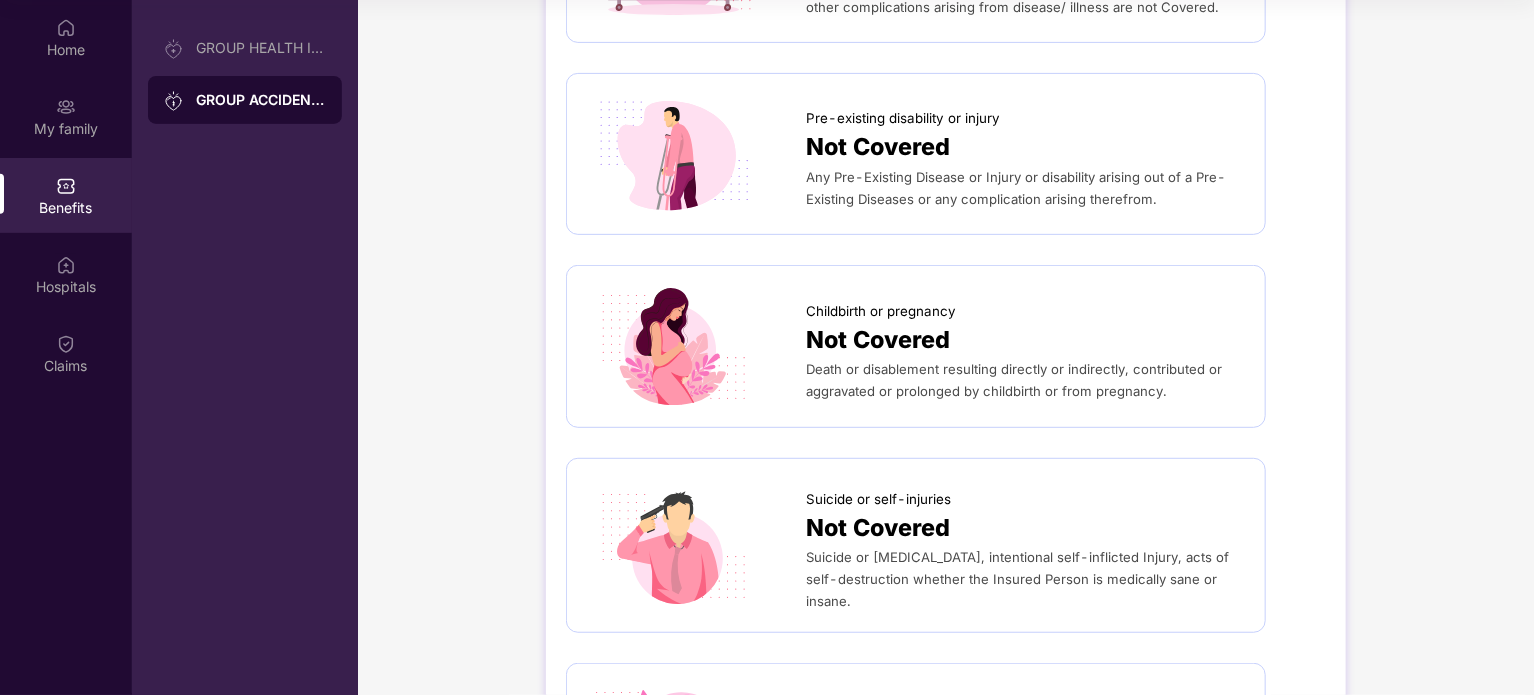 scroll, scrollTop: 0, scrollLeft: 0, axis: both 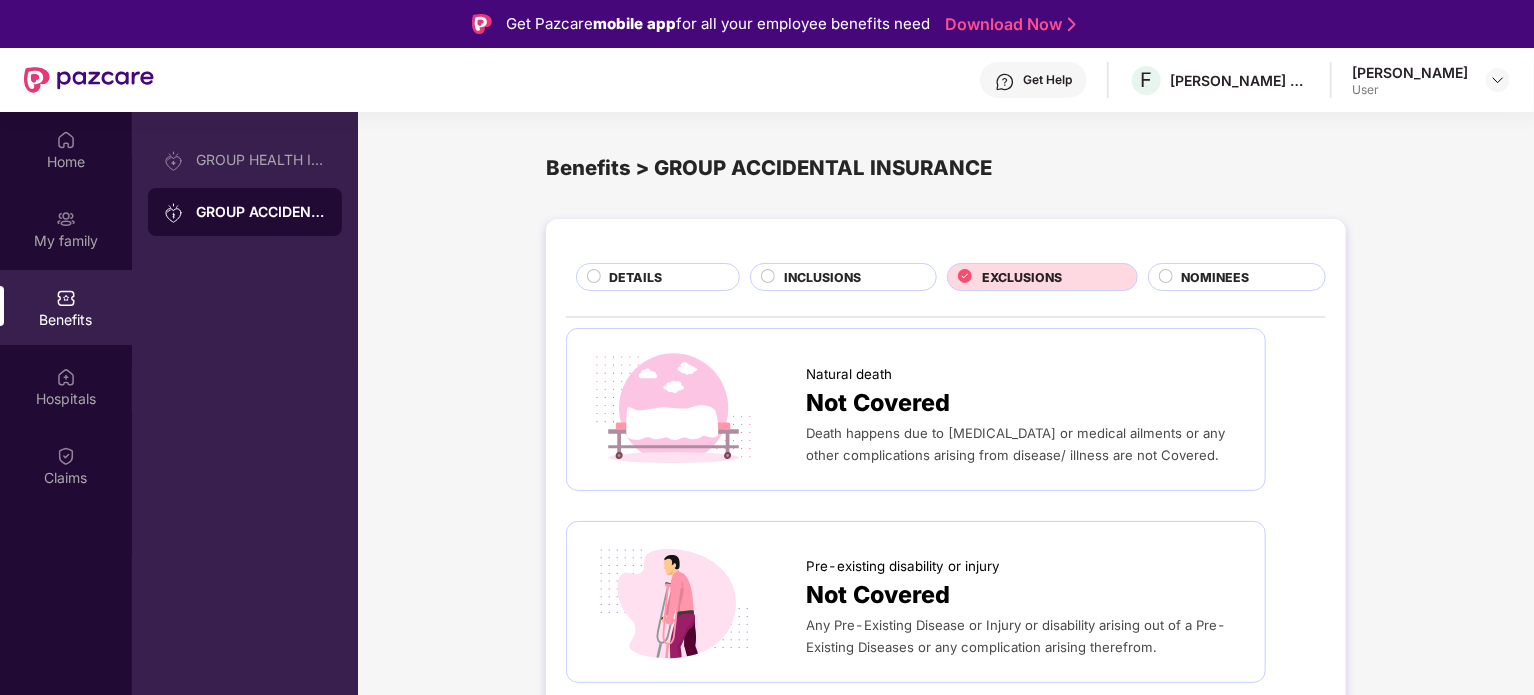 click on "NOMINEES" at bounding box center [1216, 277] 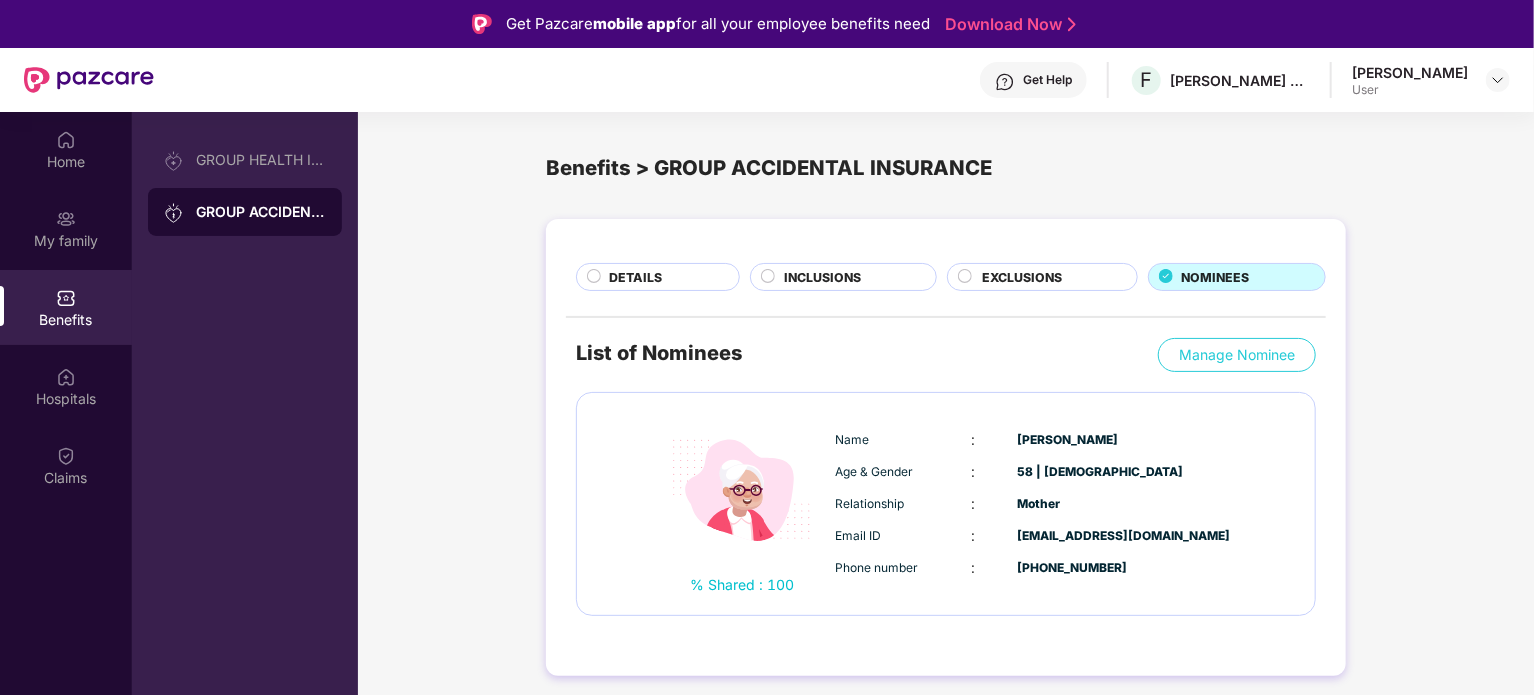 click on "DETAILS INCLUSIONS EXCLUSIONS NOMINEES List of Nominees Manage Nominee   % Shared : 100 Name : [PERSON_NAME]  Age & Gender : 58 | [DEMOGRAPHIC_DATA] Relationship : Mother Email ID : [EMAIL_ADDRESS][DOMAIN_NAME] Phone number : [PHONE_NUMBER]" at bounding box center [946, 447] 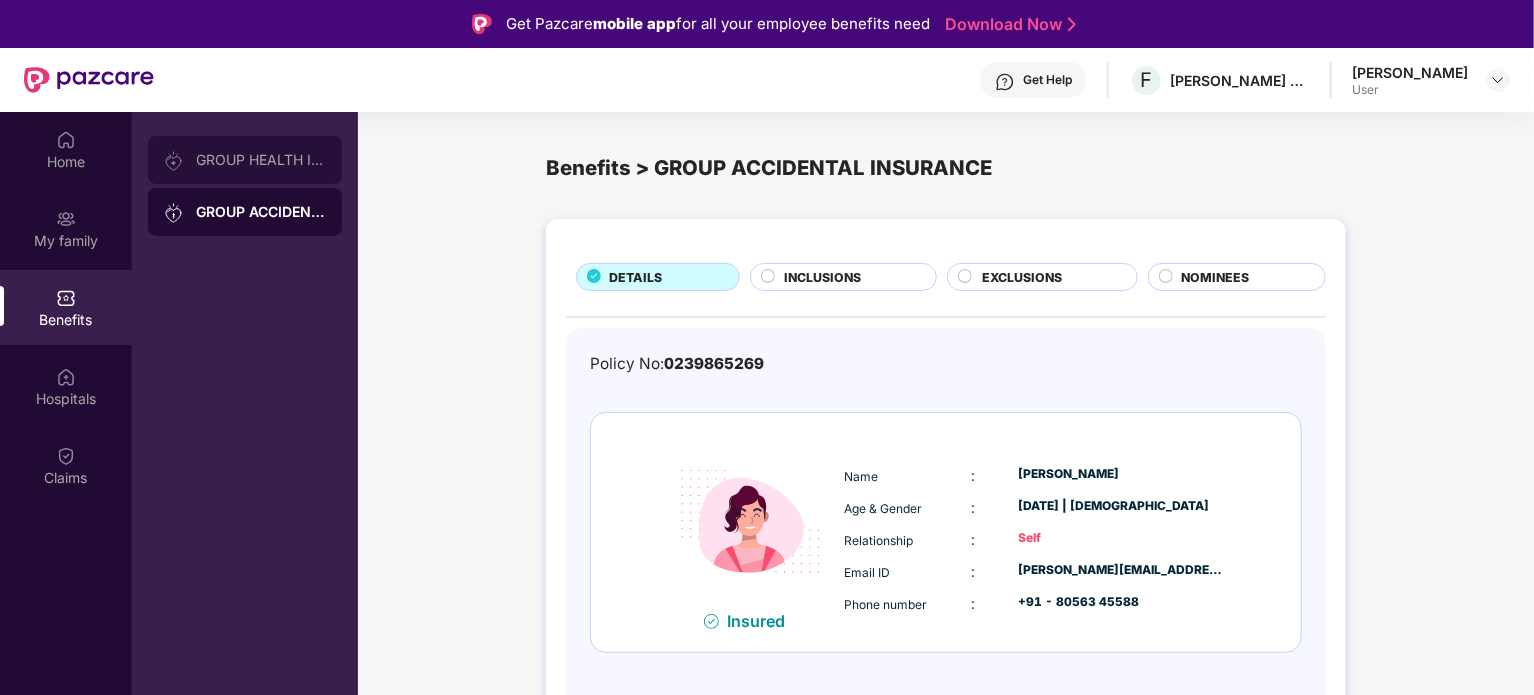 click on "GROUP HEALTH INSURANCE" at bounding box center (261, 160) 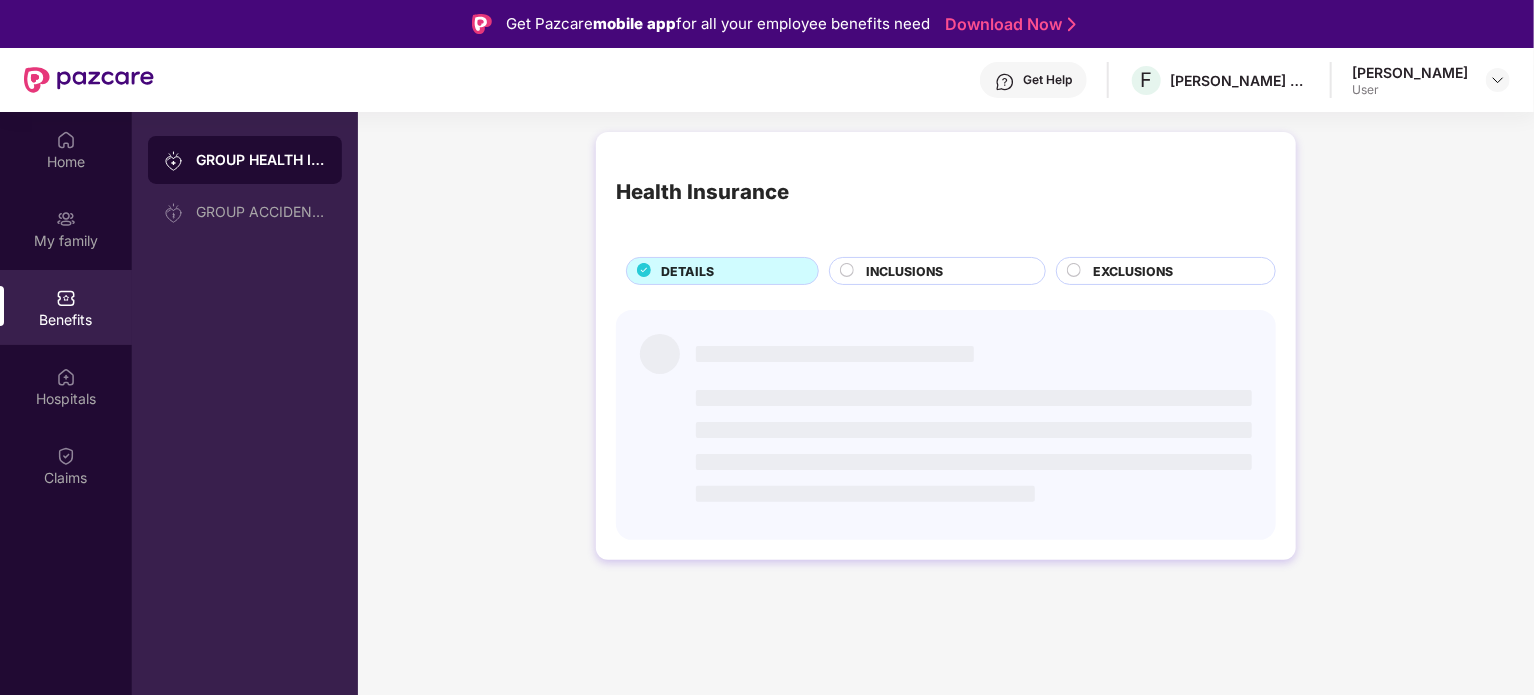 click at bounding box center [668, 425] 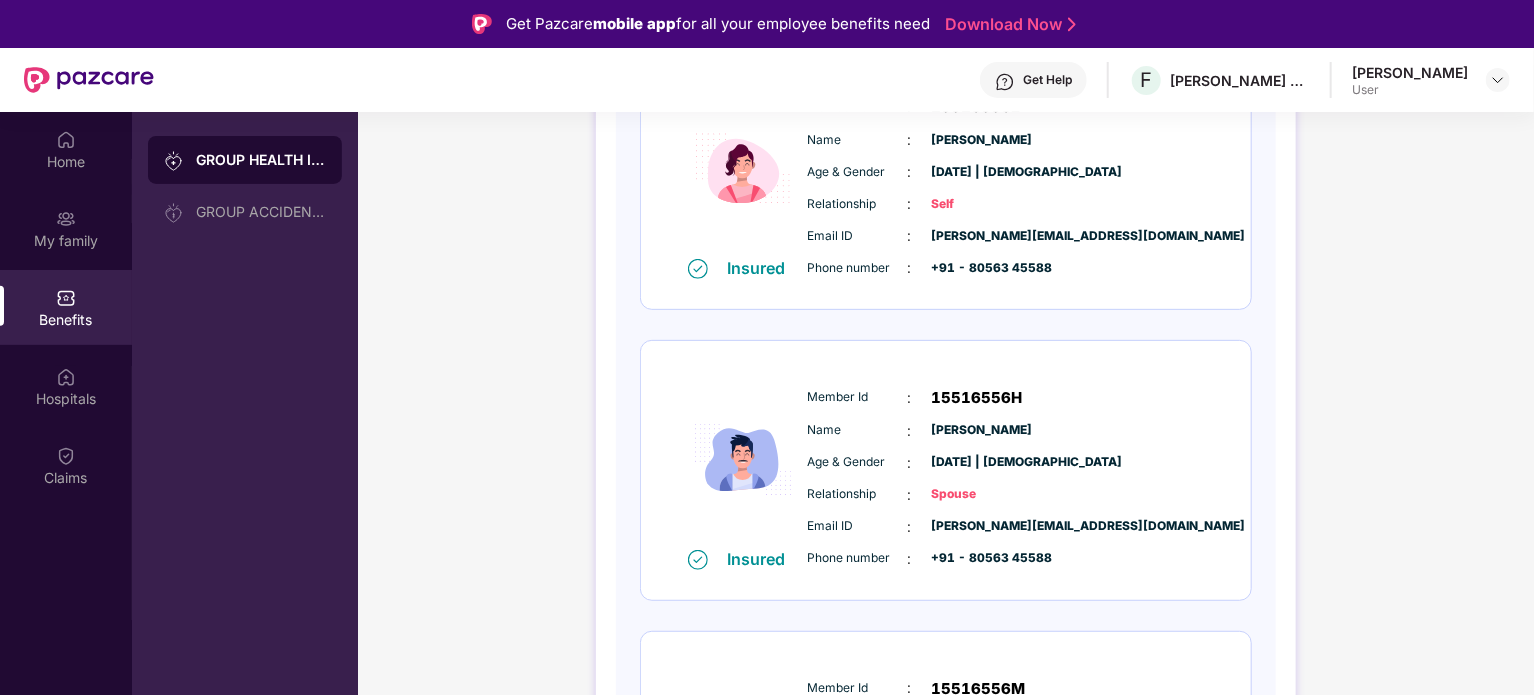 scroll, scrollTop: 0, scrollLeft: 0, axis: both 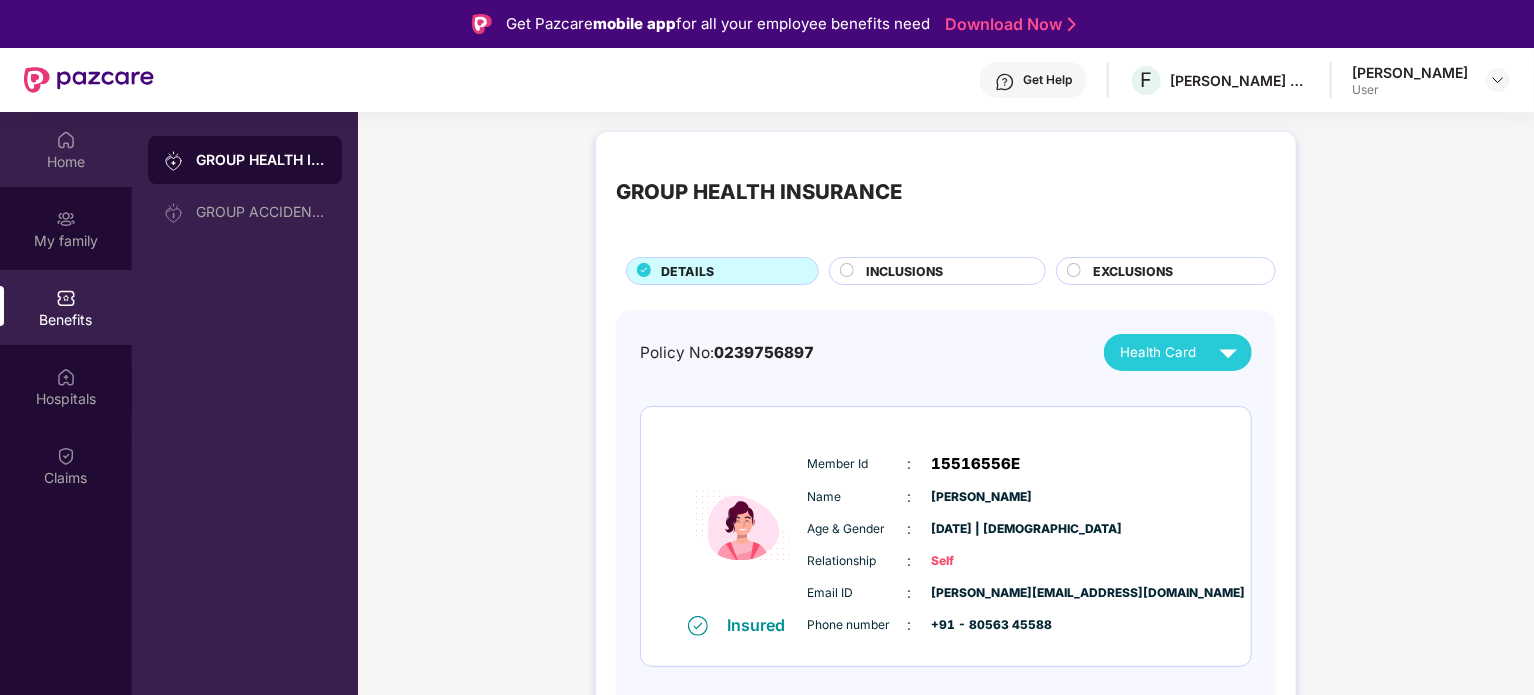 click on "Home" at bounding box center [66, 149] 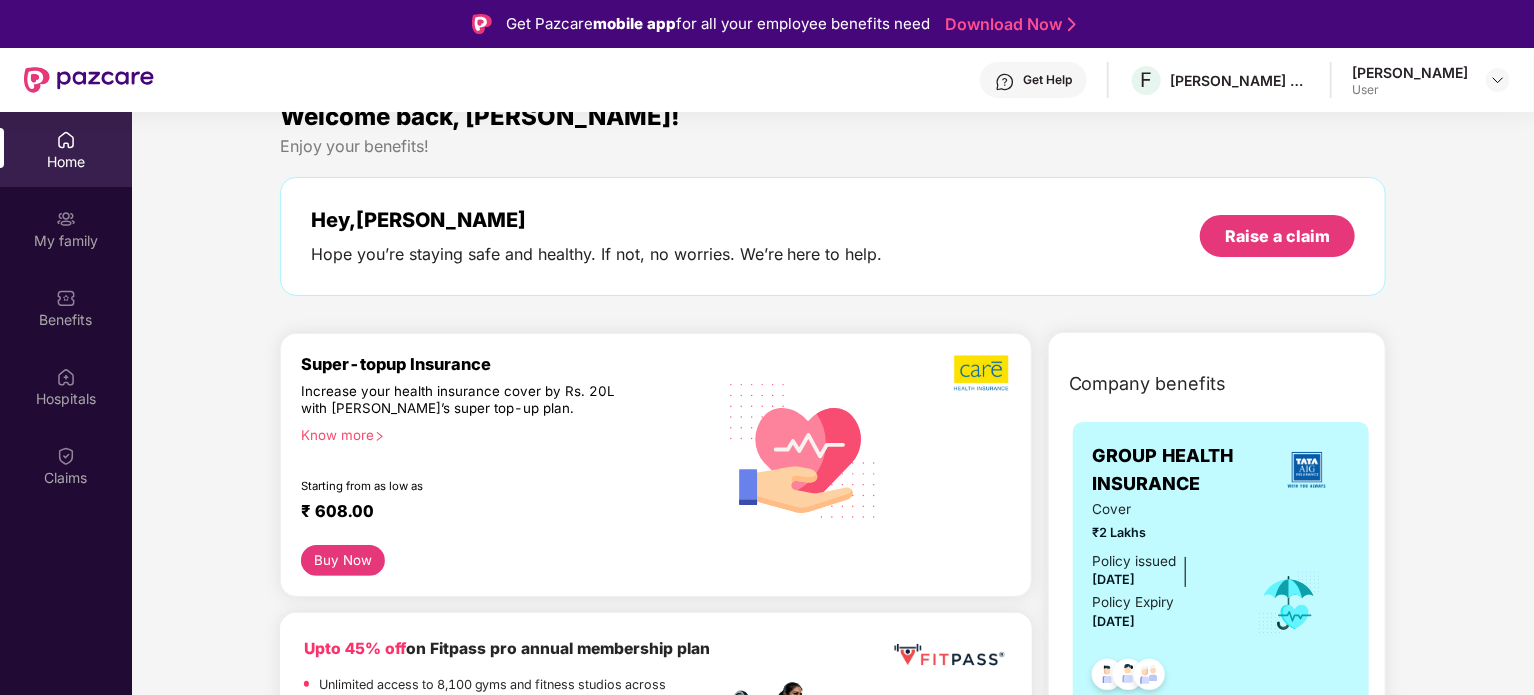 scroll, scrollTop: 0, scrollLeft: 0, axis: both 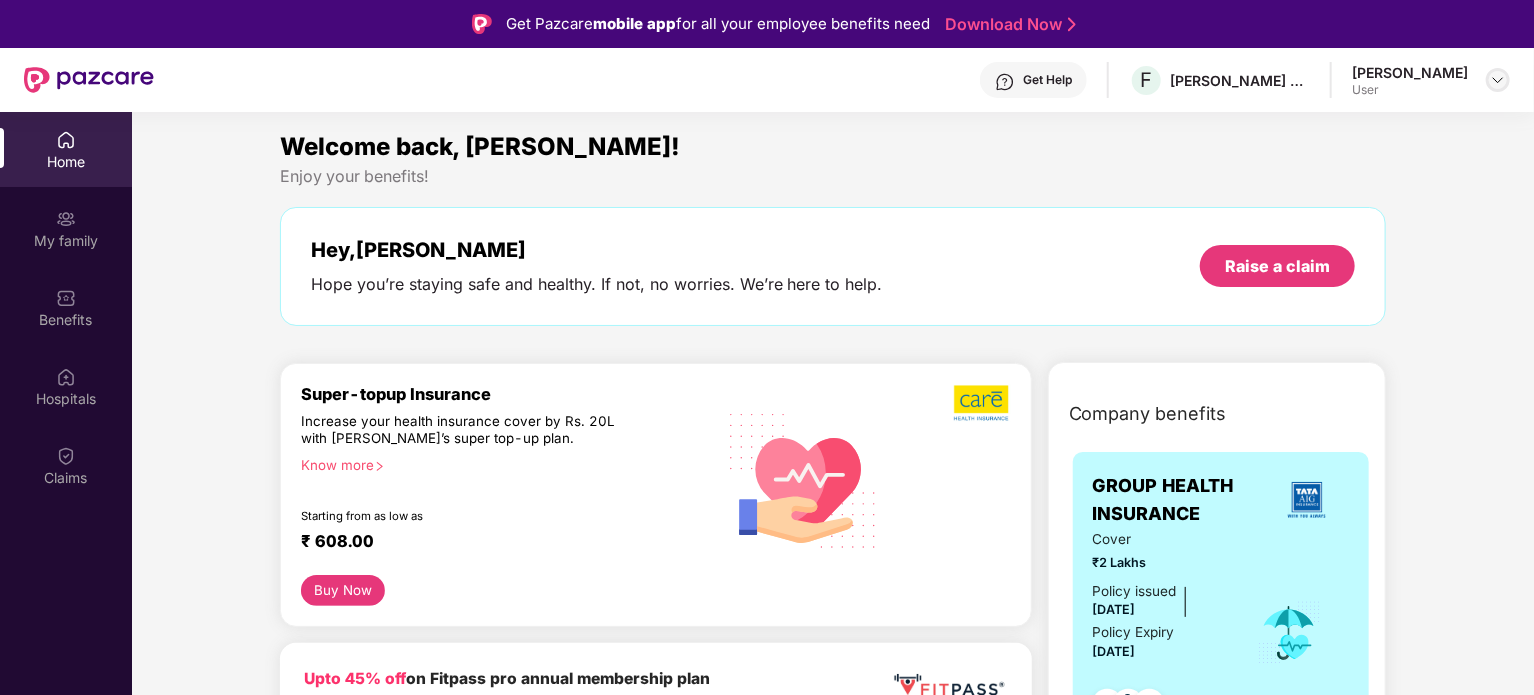 click at bounding box center [1498, 80] 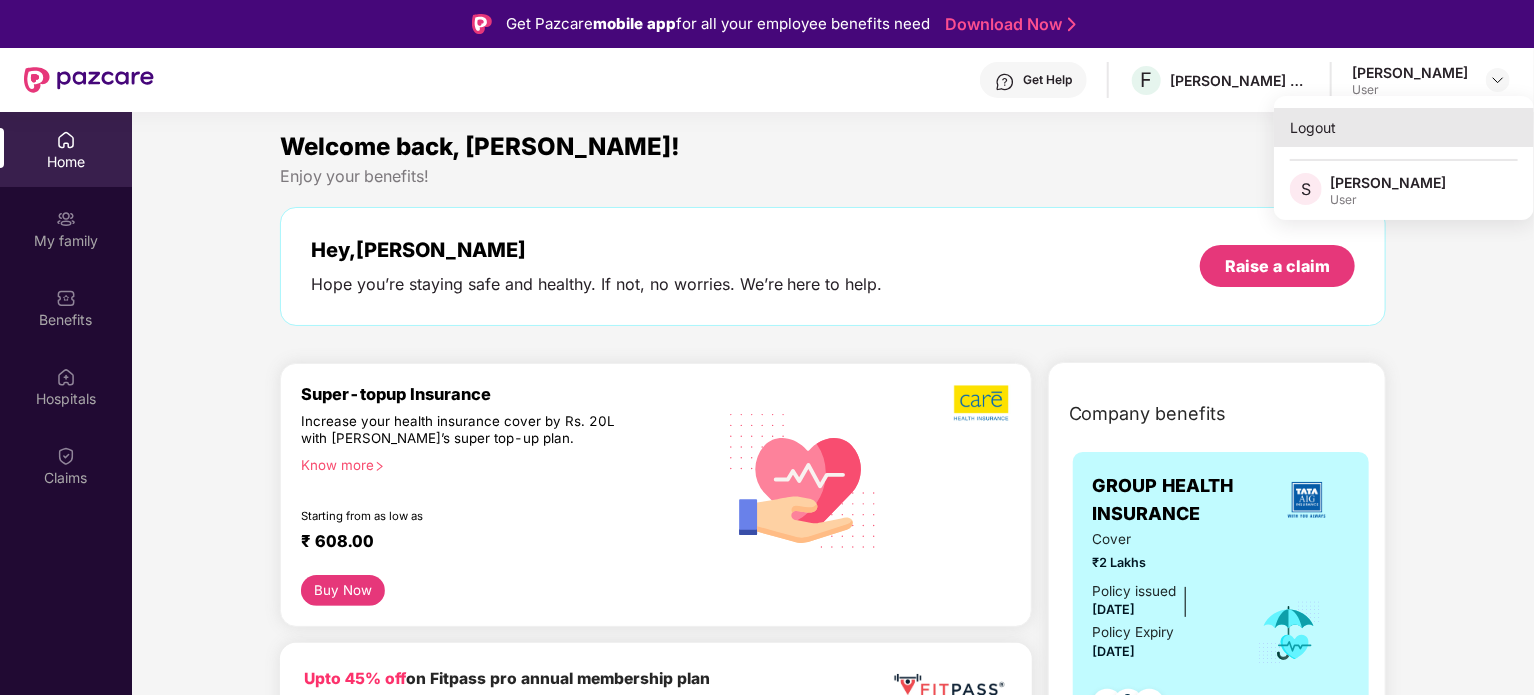 click on "Logout" at bounding box center [1404, 127] 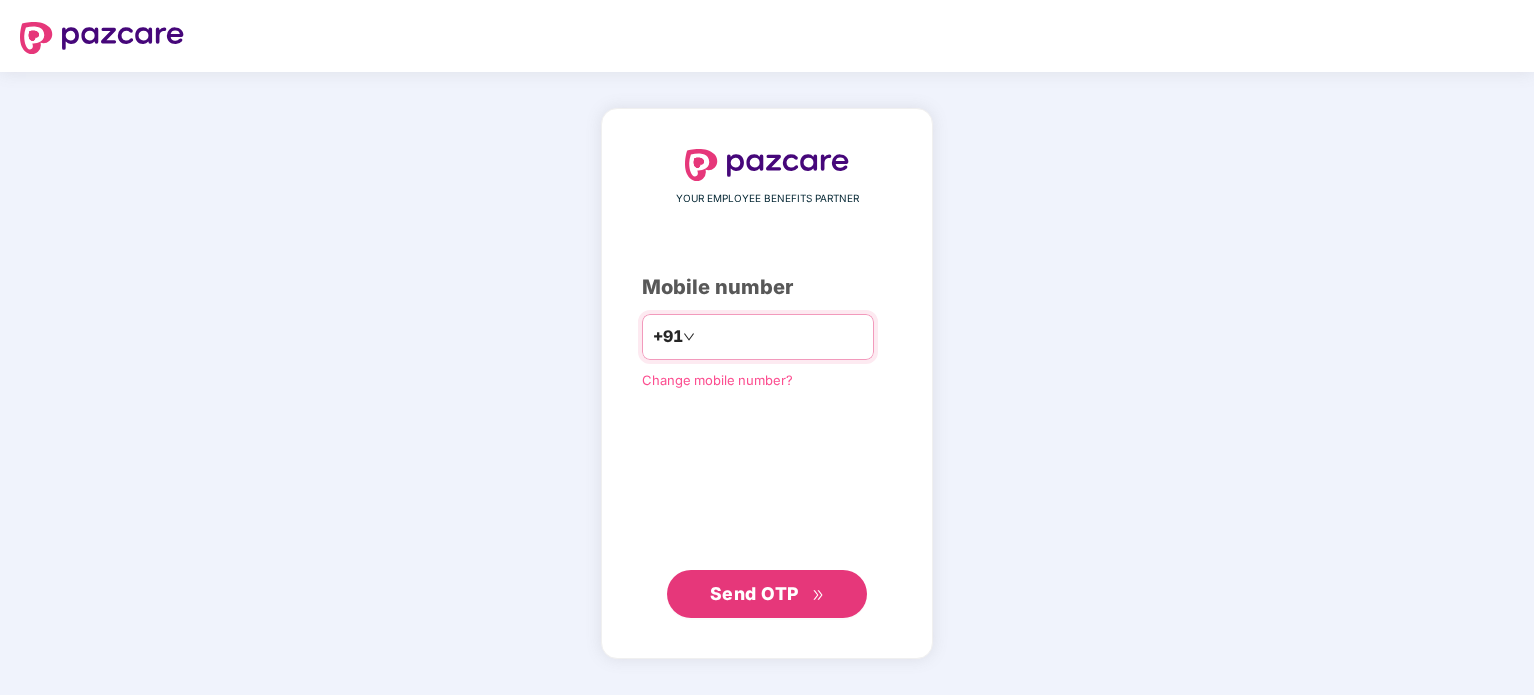 scroll, scrollTop: 0, scrollLeft: 0, axis: both 